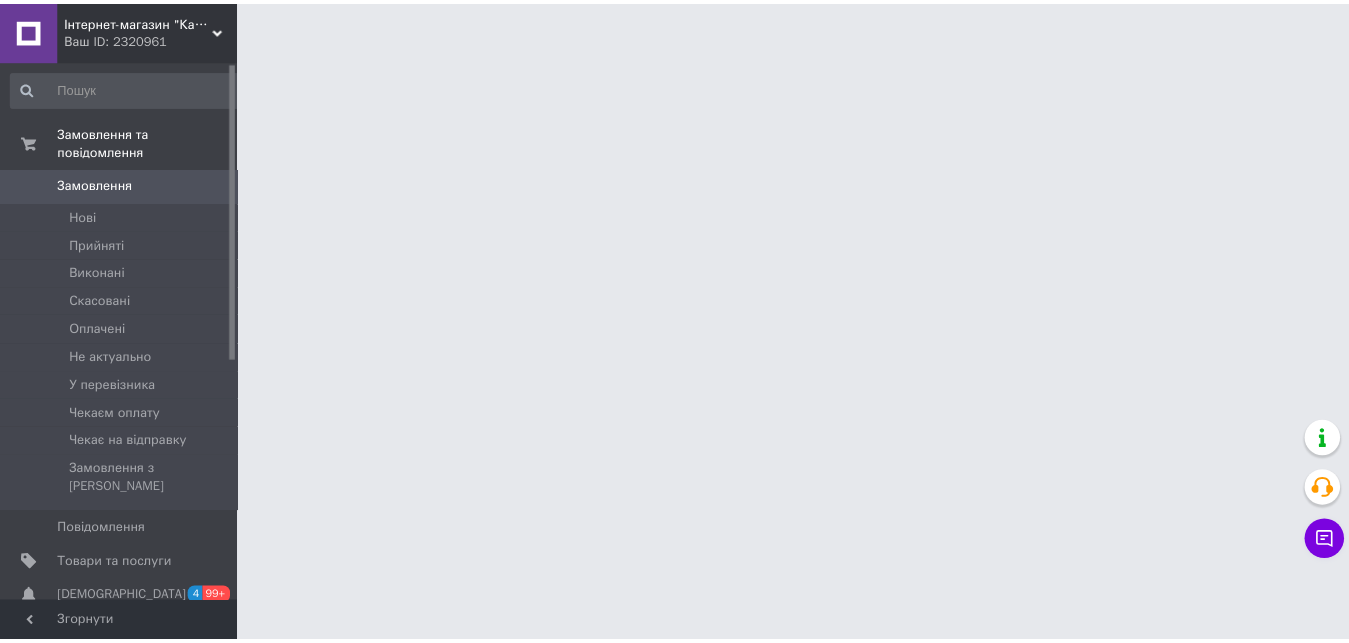 scroll, scrollTop: 0, scrollLeft: 0, axis: both 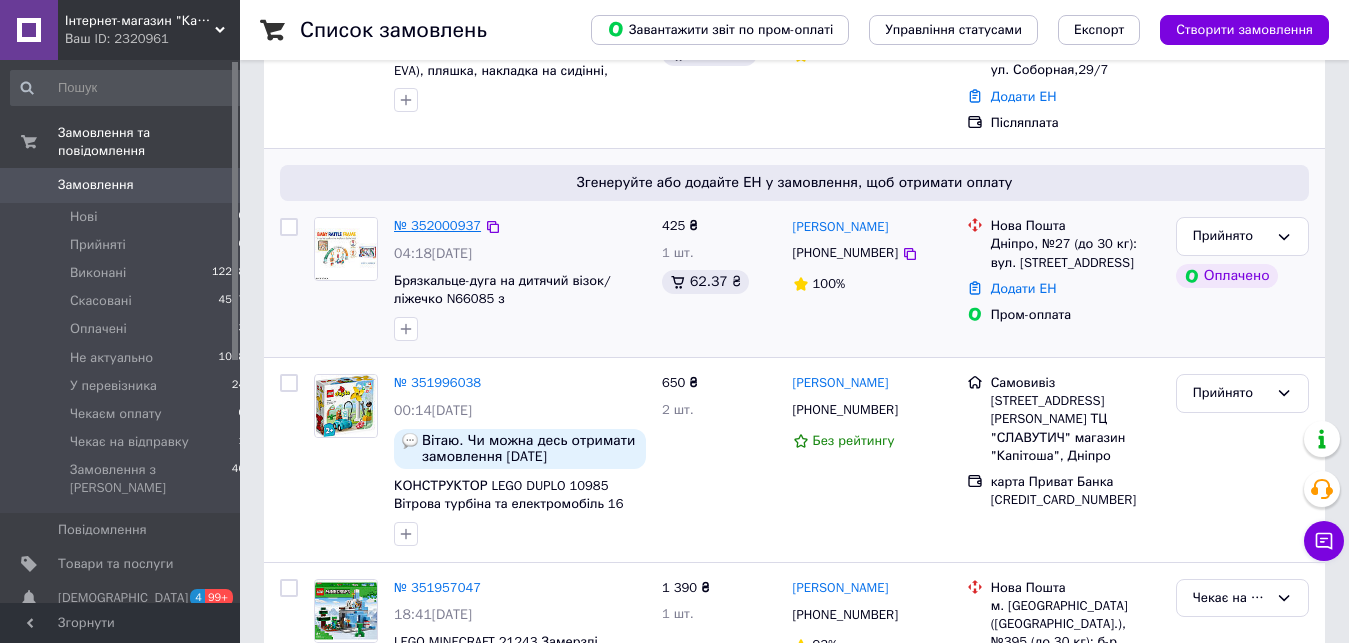 click on "№ 352000937" at bounding box center (437, 225) 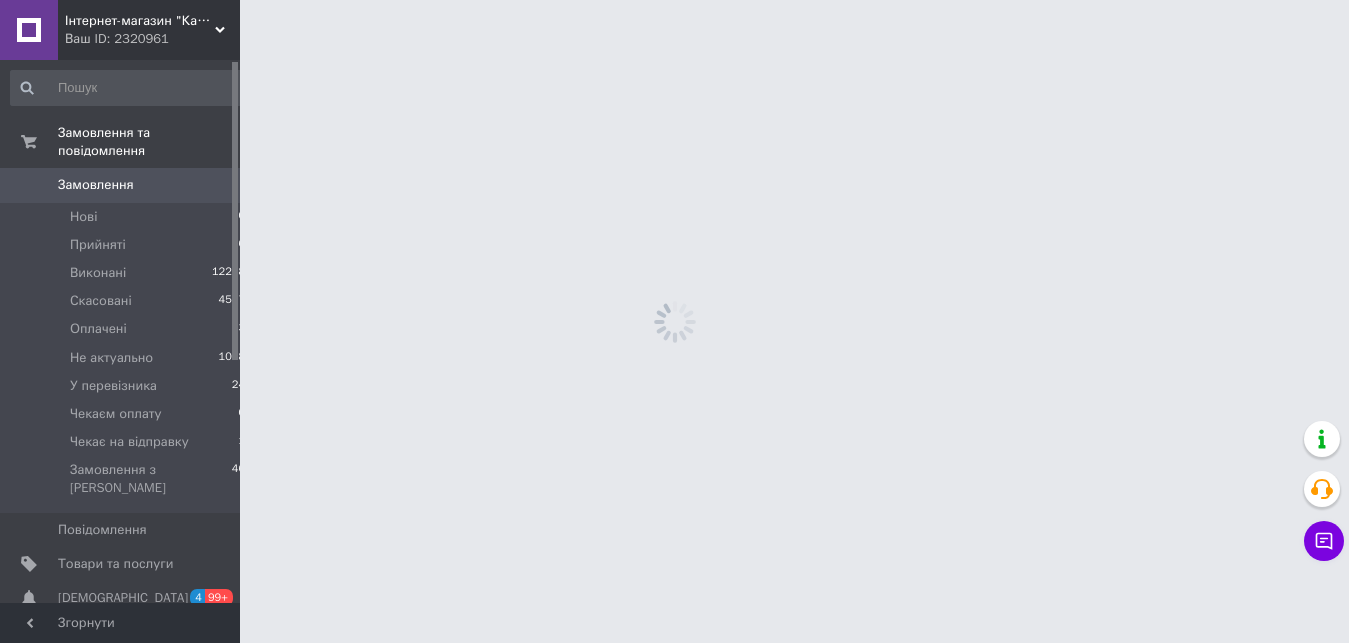 click on "Інтернет-магазин "Капітоша" Ваш ID: 2320961 Сайт Інтернет-магазин "Капітоша" Кабінет покупця Перевірити стан системи Сторінка на порталі [PERSON_NAME] Довідка Вийти Замовлення та повідомлення Замовлення 0 Нові 0 Прийняті 6 Виконані 12228 Скасовані 4527 Оплачені 3 Не актуально 1078 У перевізника 24 Чекаєм оплату 0 Чекає на відправку 1 Замовлення з Розетки 46 Повідомлення 0 Товари та послуги Сповіщення 4 99+ Показники роботи компанії Панель управління Відгуки Клієнти Каталог ProSale Аналітика Управління сайтом Маркет" at bounding box center [674, 0] 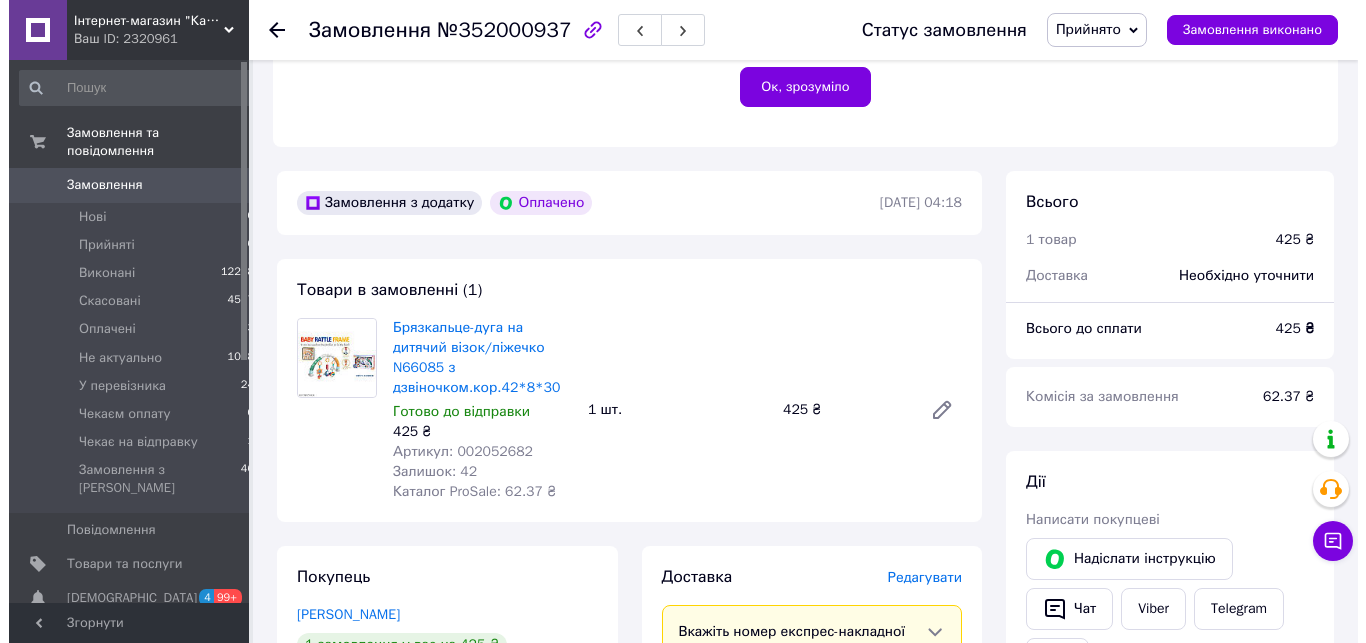 scroll, scrollTop: 816, scrollLeft: 0, axis: vertical 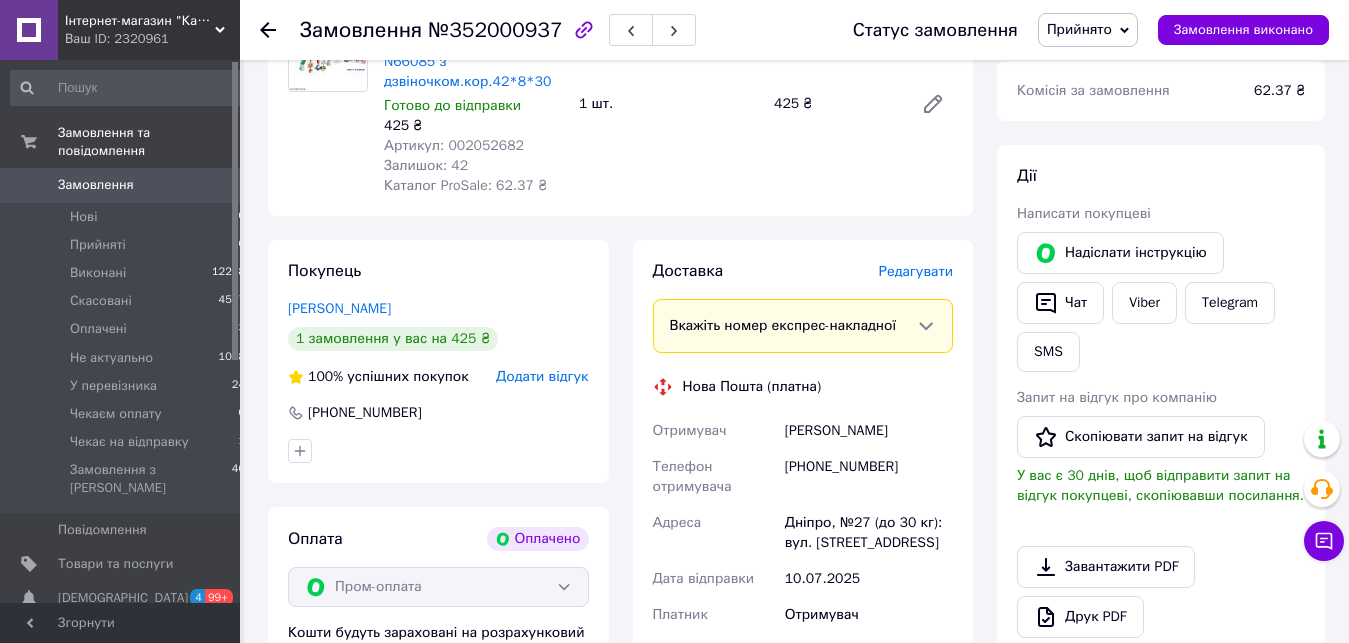 click on "Редагувати" at bounding box center (916, 271) 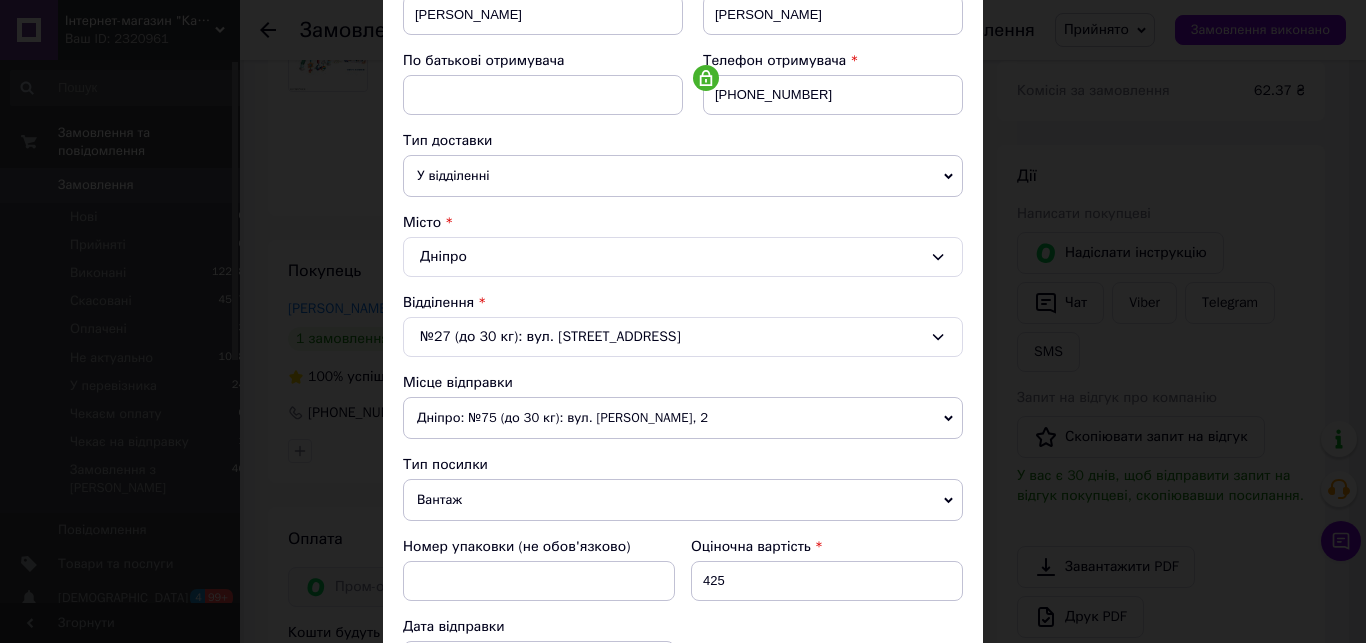 scroll, scrollTop: 456, scrollLeft: 0, axis: vertical 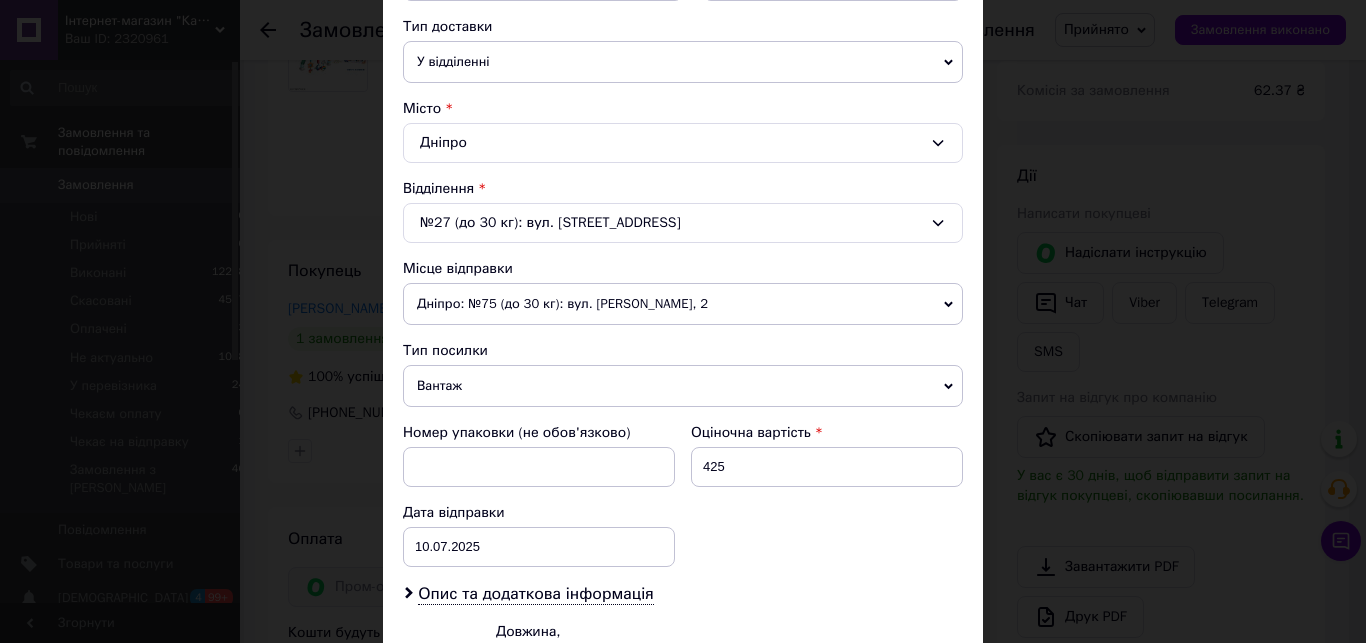 click on "Номер упаковки (не обов'язково)" at bounding box center [539, 455] 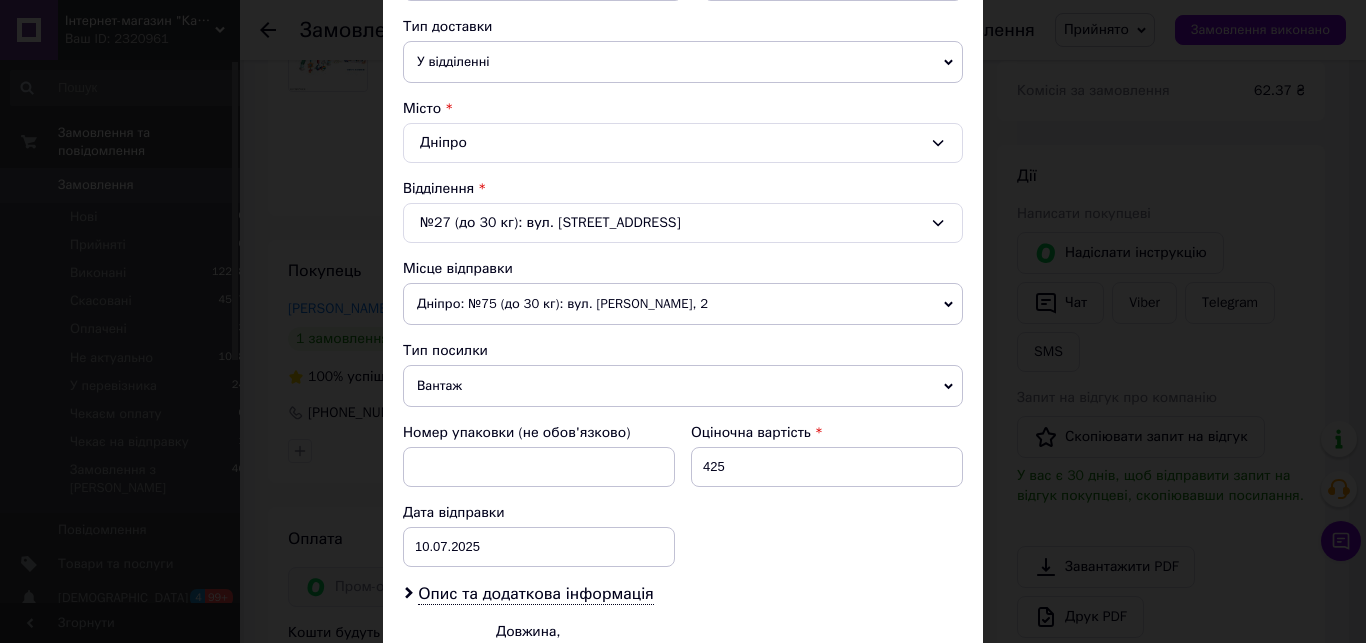 click on "Дніпро: №75 (до 30 кг): вул. [PERSON_NAME], 2" at bounding box center [683, 304] 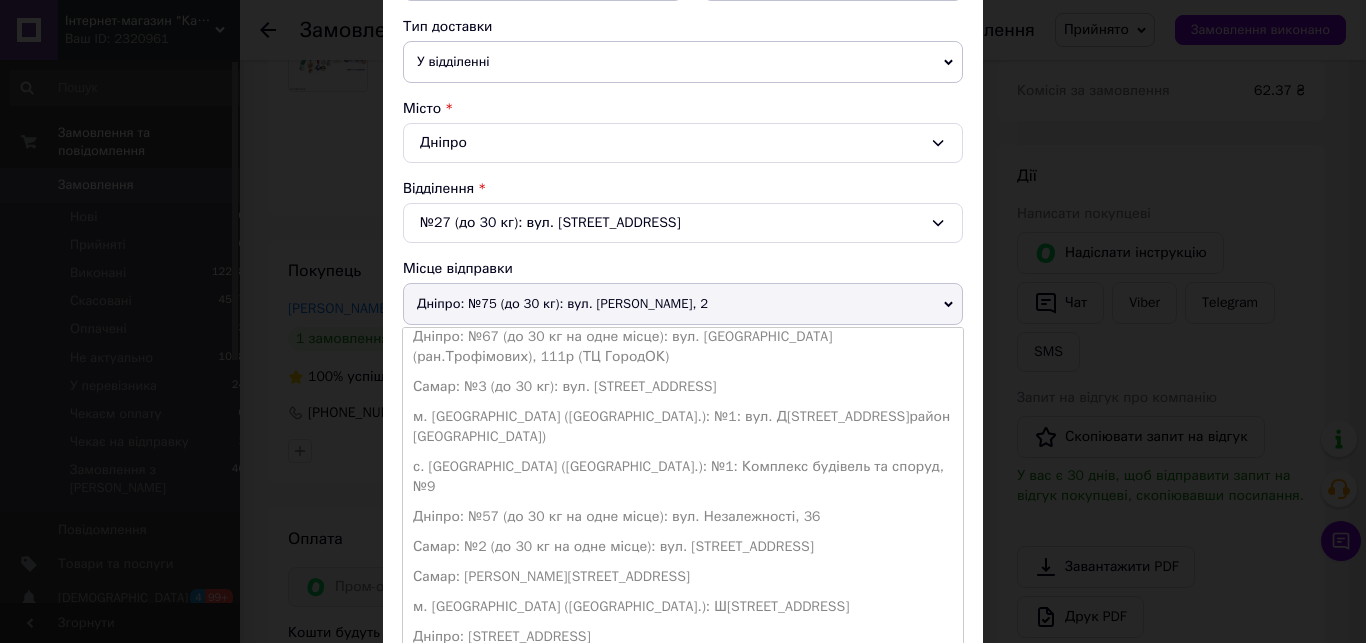 scroll, scrollTop: 0, scrollLeft: 0, axis: both 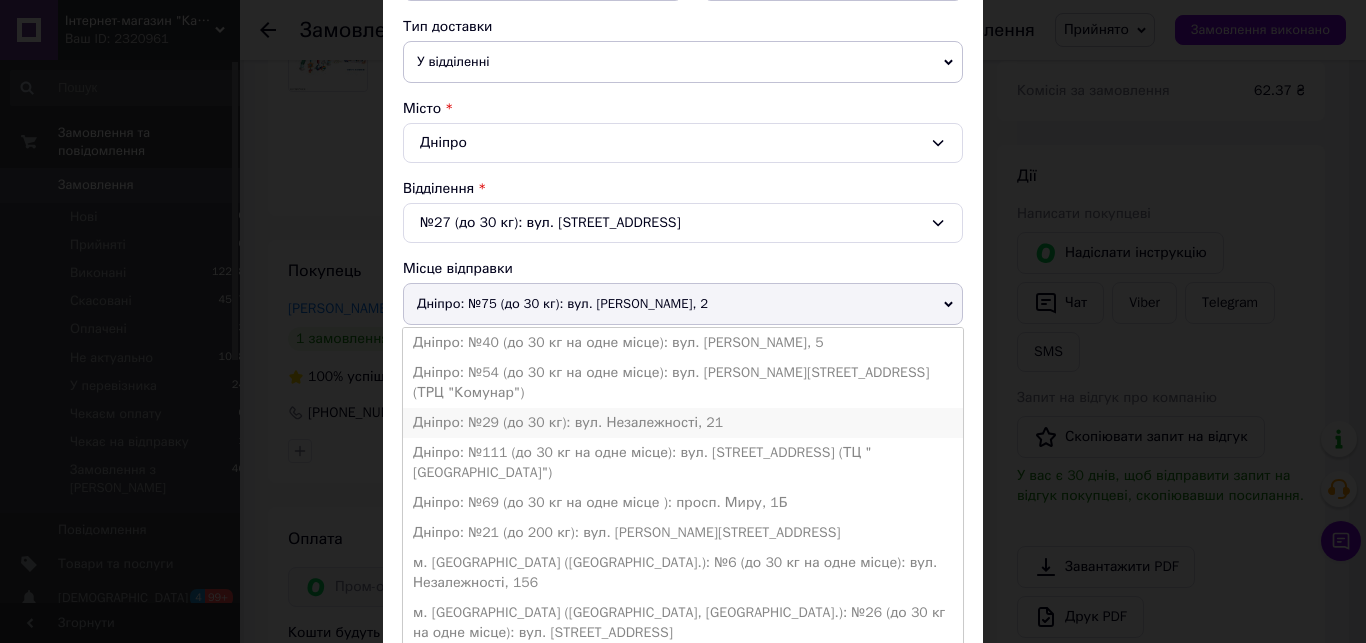 click on "Дніпро: №29 (до 30 кг): вул. Незалежності, 21" at bounding box center (683, 423) 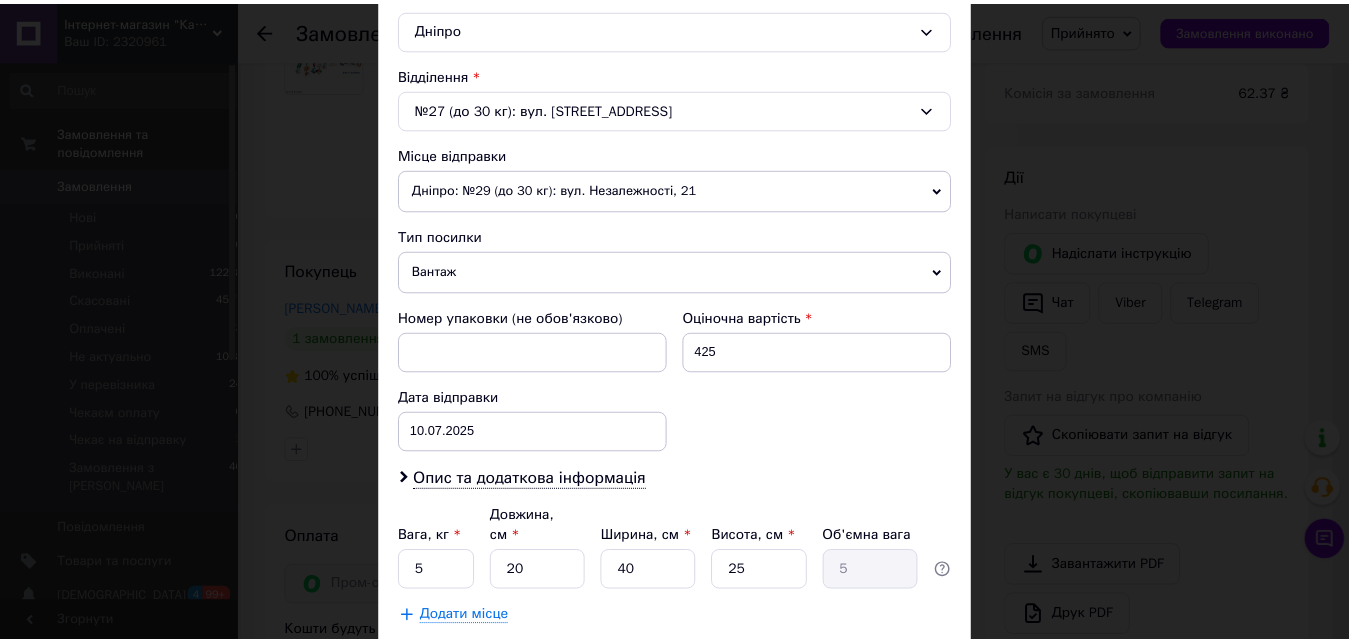 scroll, scrollTop: 684, scrollLeft: 0, axis: vertical 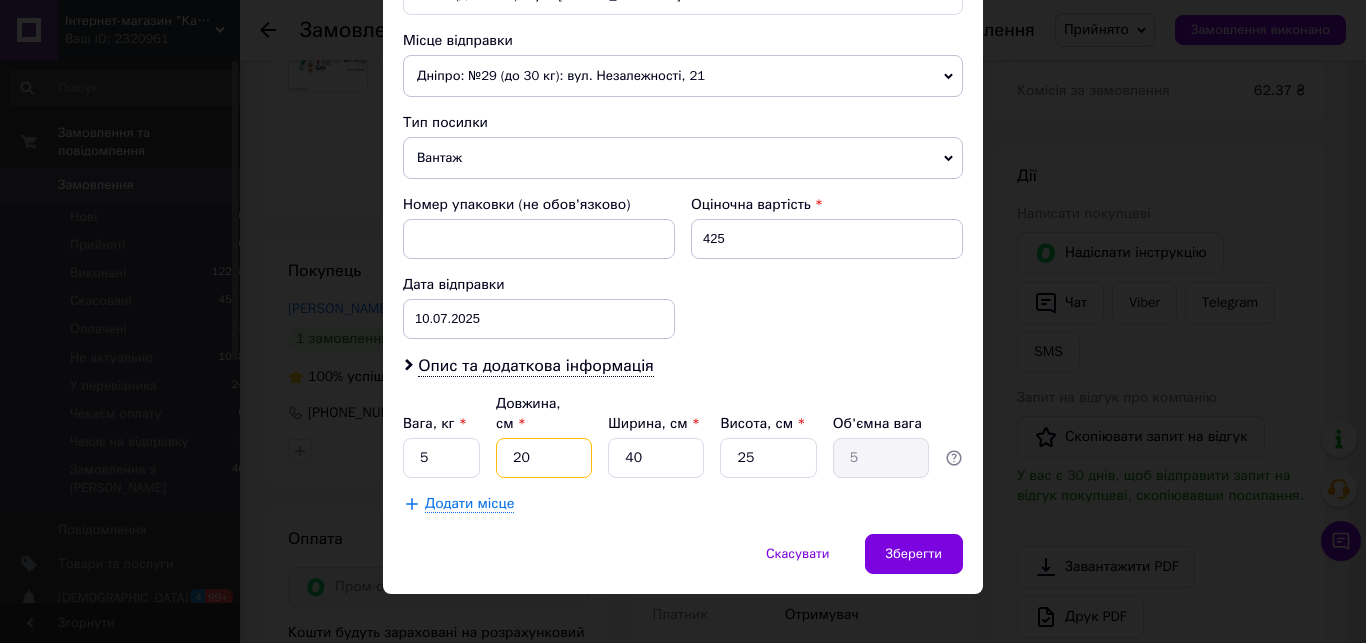 drag, startPoint x: 569, startPoint y: 445, endPoint x: 496, endPoint y: 433, distance: 73.97973 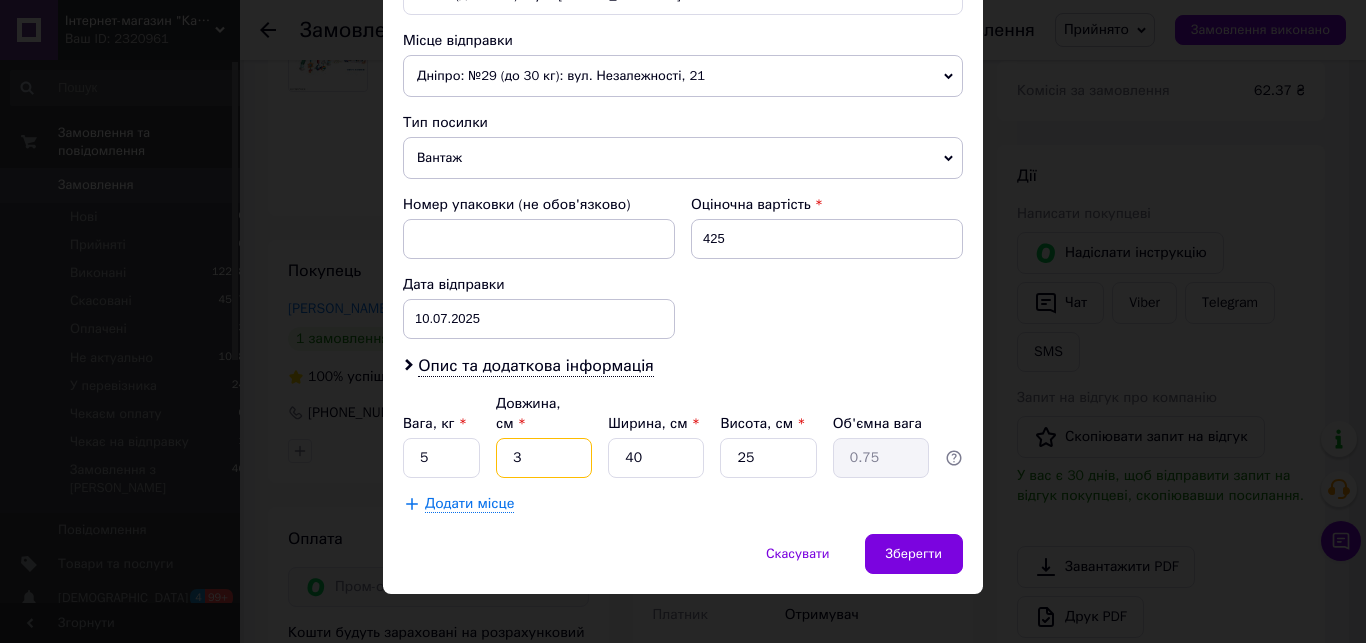 type on "3" 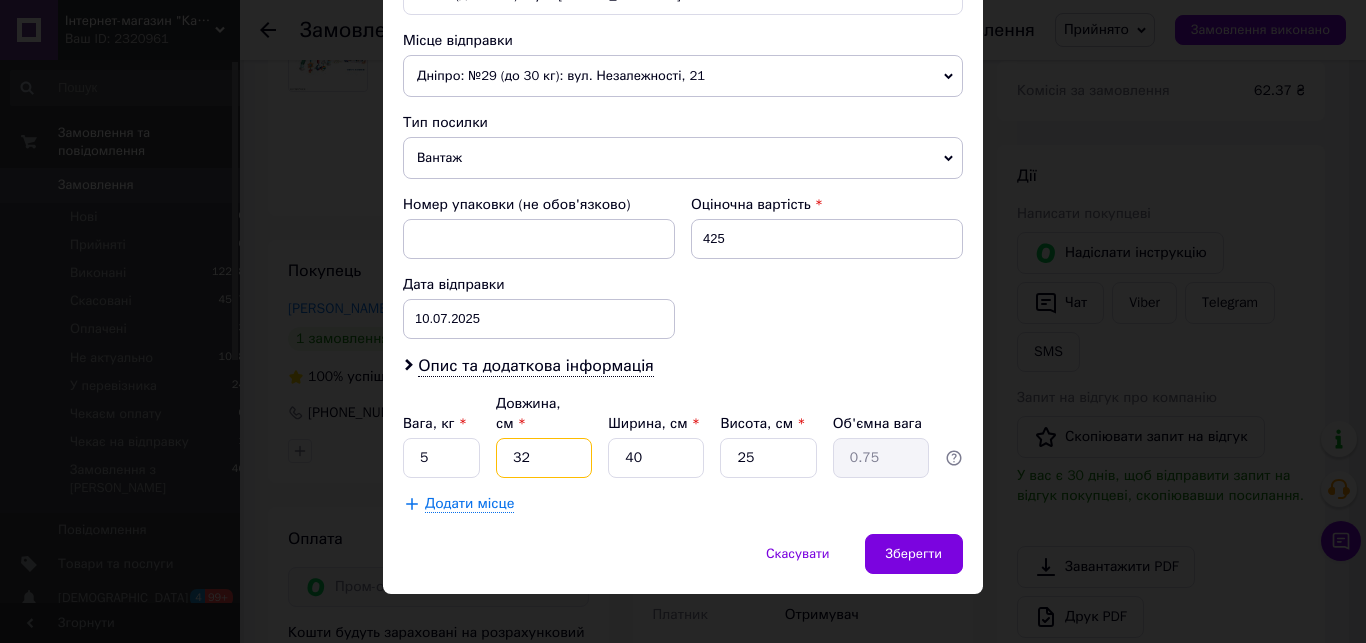 type on "8" 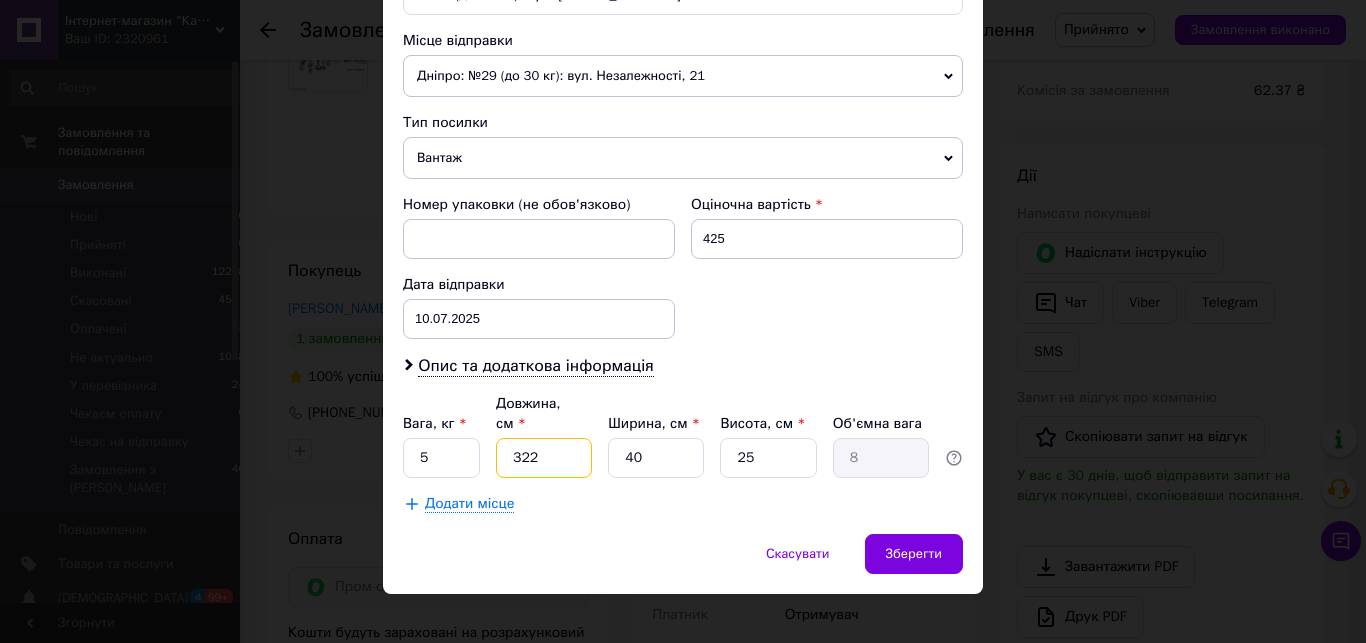type on "322" 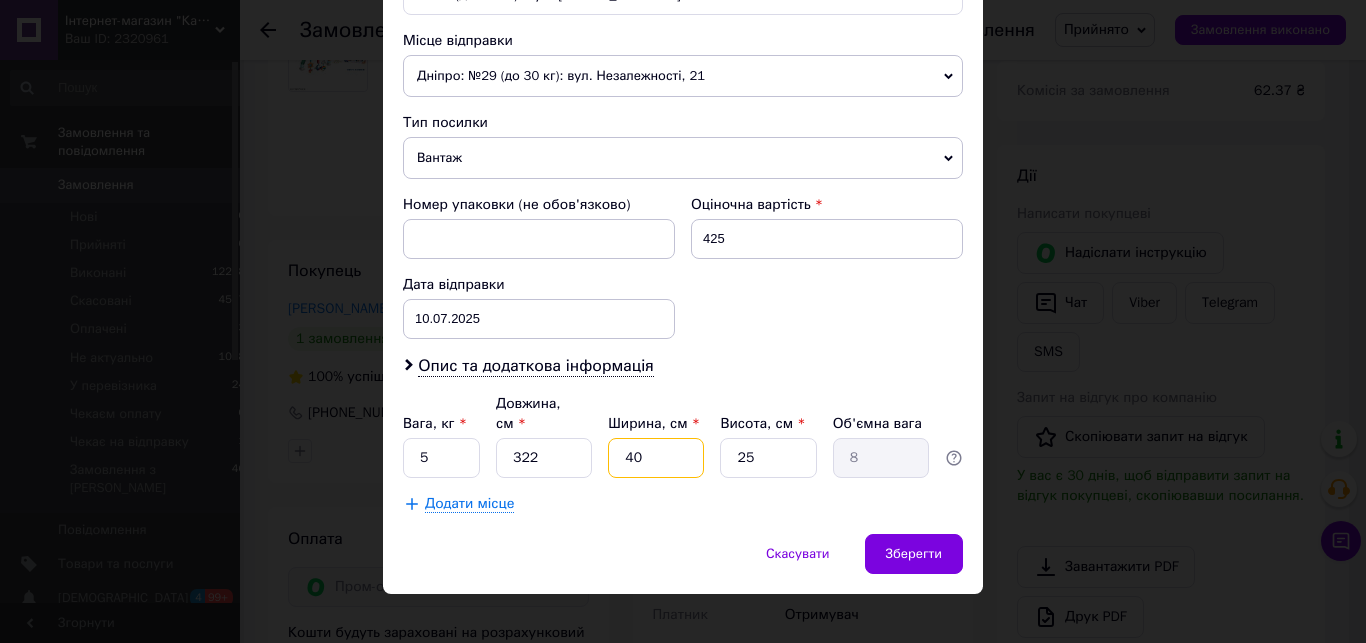 click on "40" at bounding box center [656, 458] 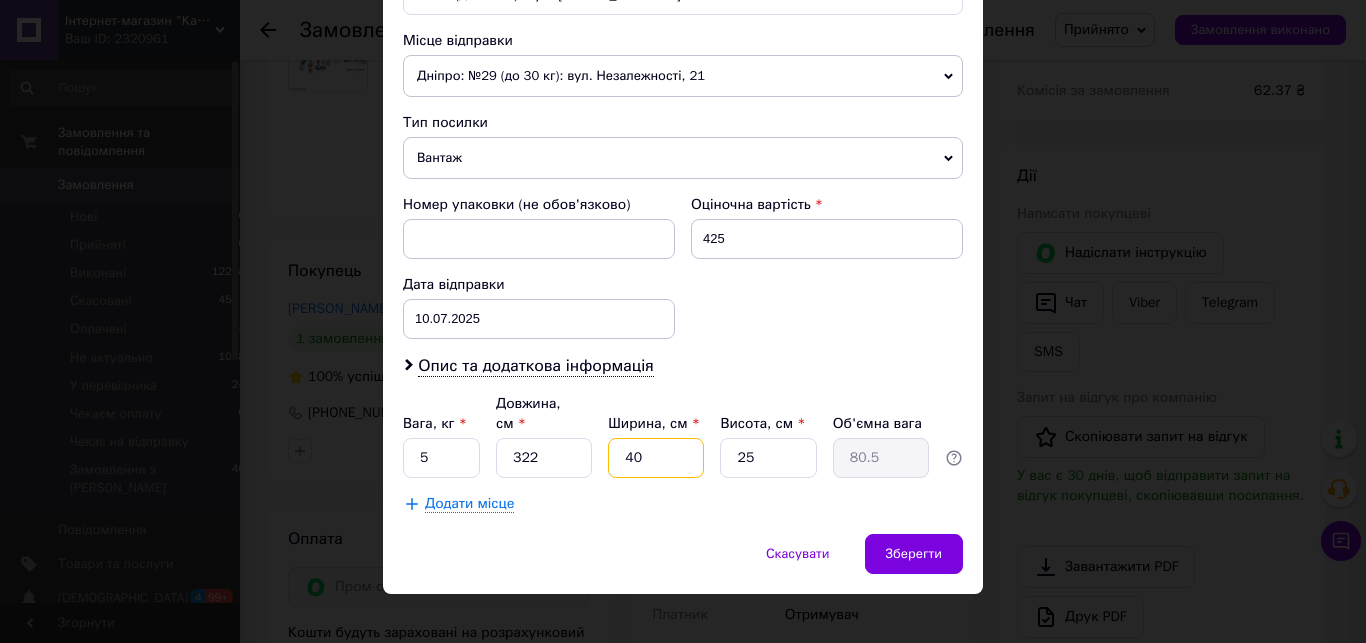 click on "40" at bounding box center [656, 458] 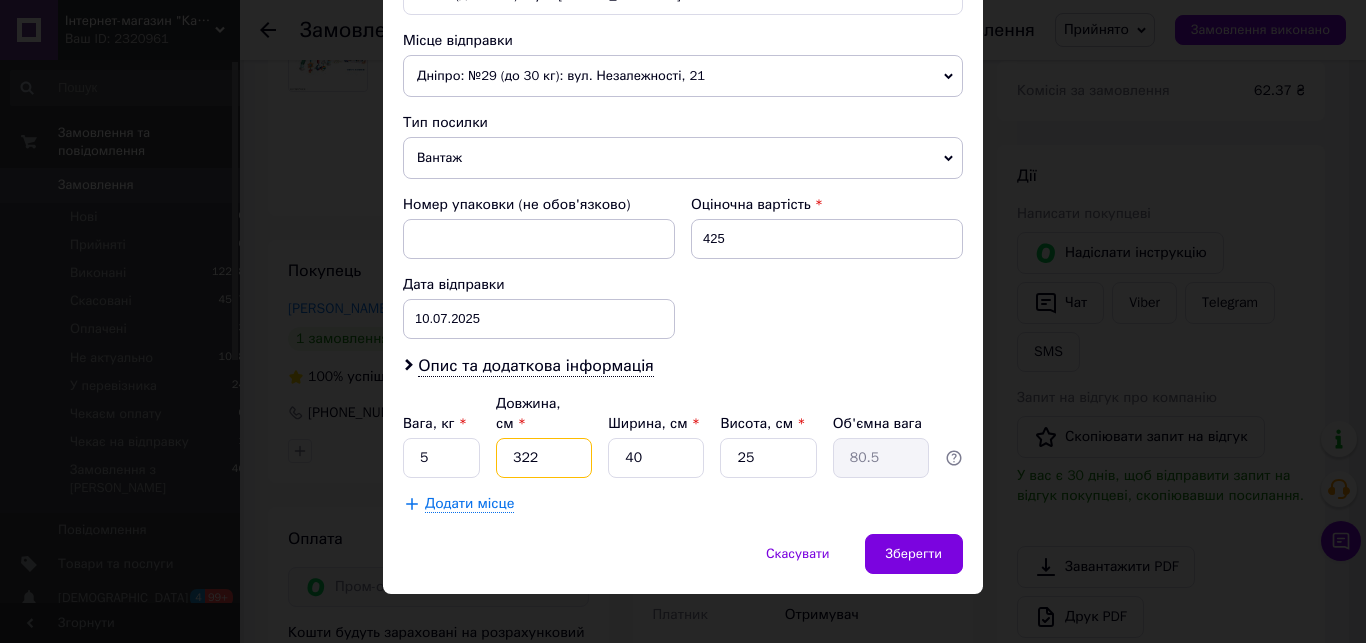 drag, startPoint x: 536, startPoint y: 447, endPoint x: 584, endPoint y: 494, distance: 67.17886 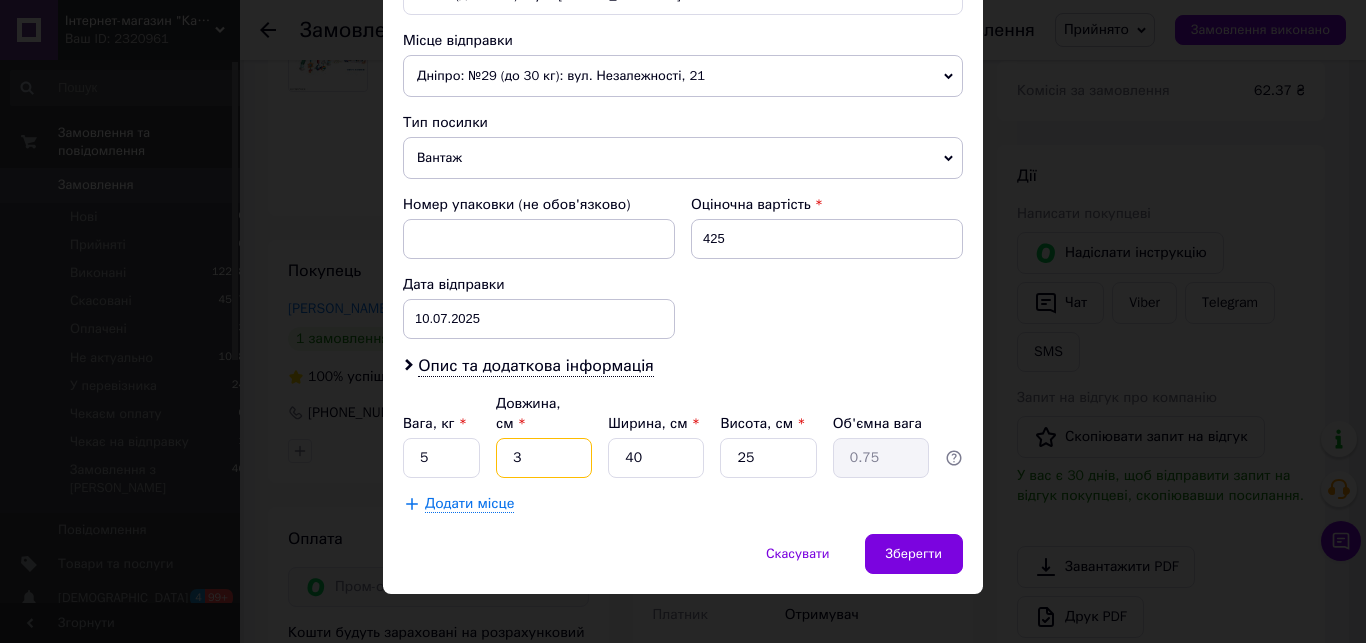 type on "32" 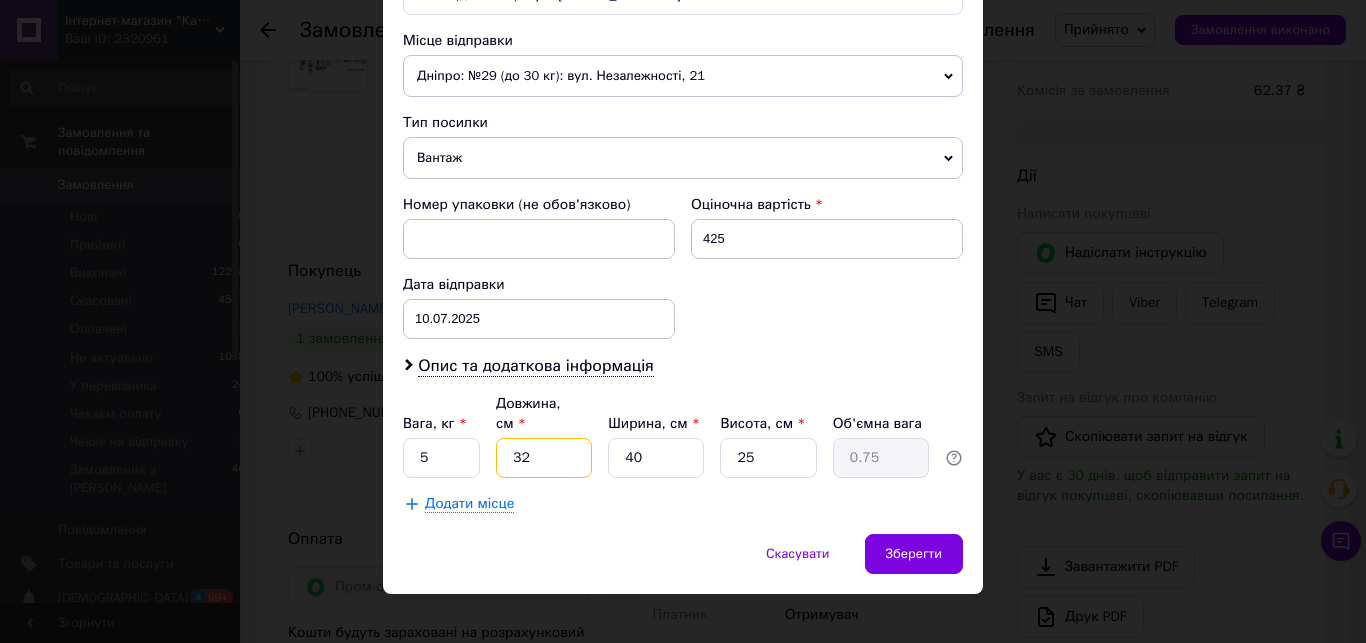 type on "8" 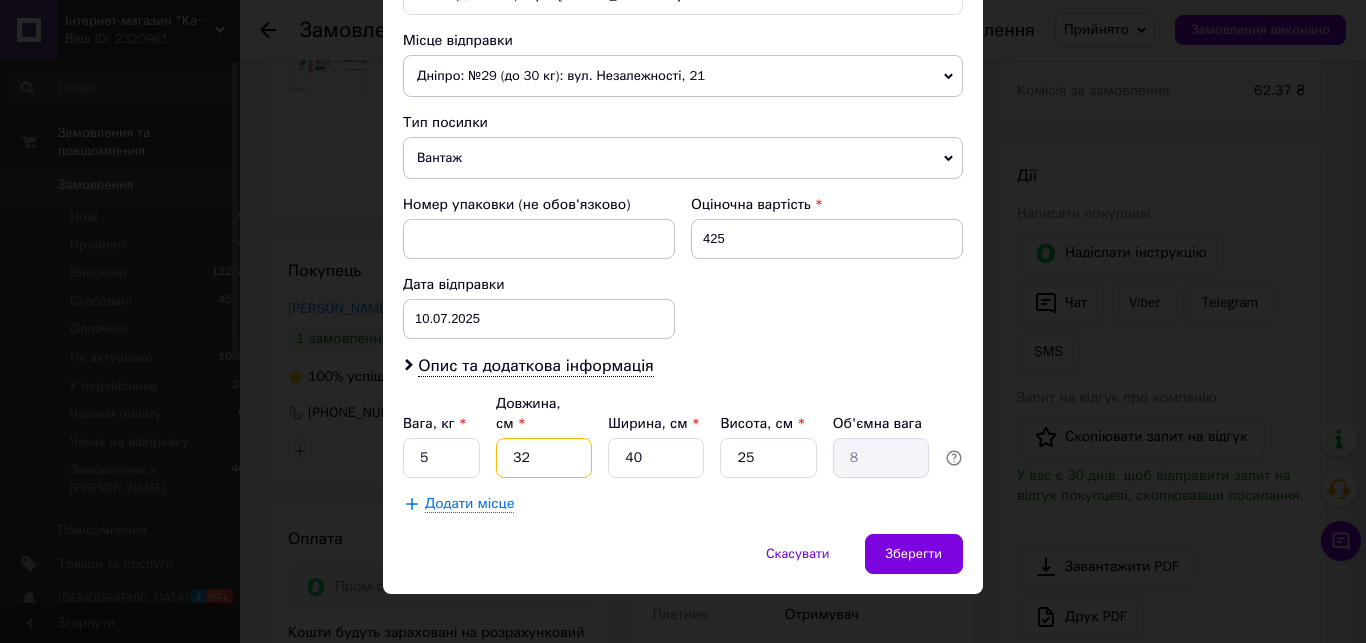 type on "32" 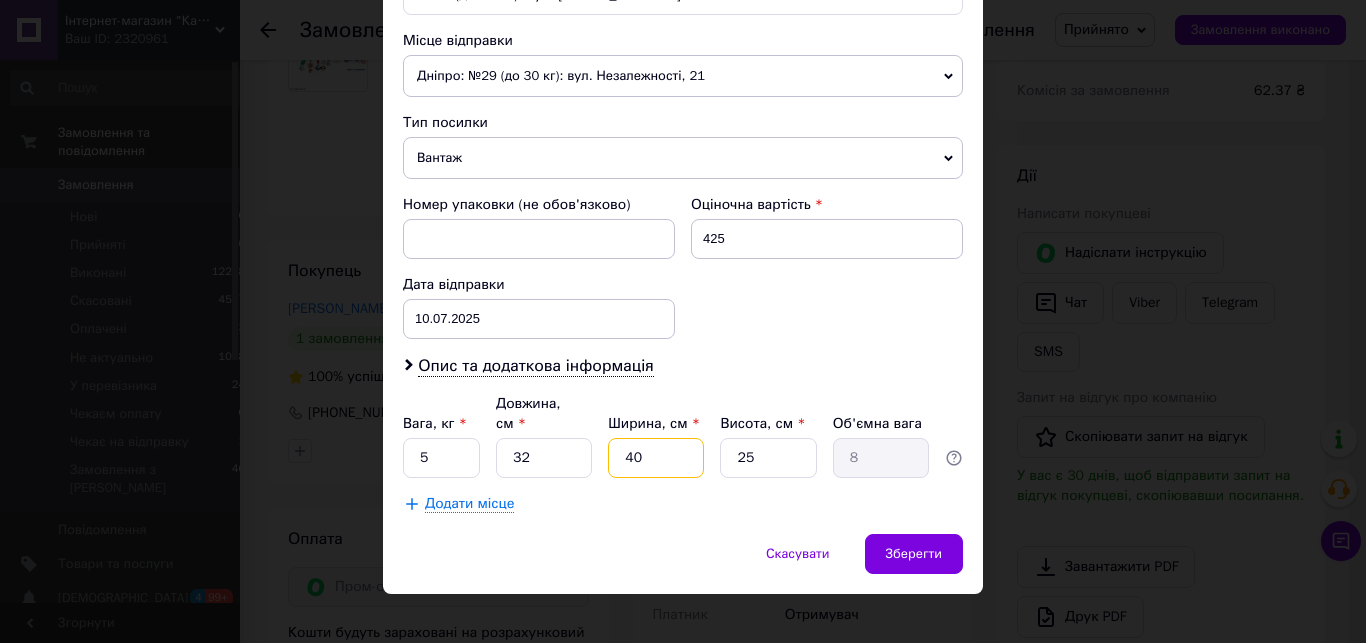 drag, startPoint x: 659, startPoint y: 440, endPoint x: 582, endPoint y: 444, distance: 77.10383 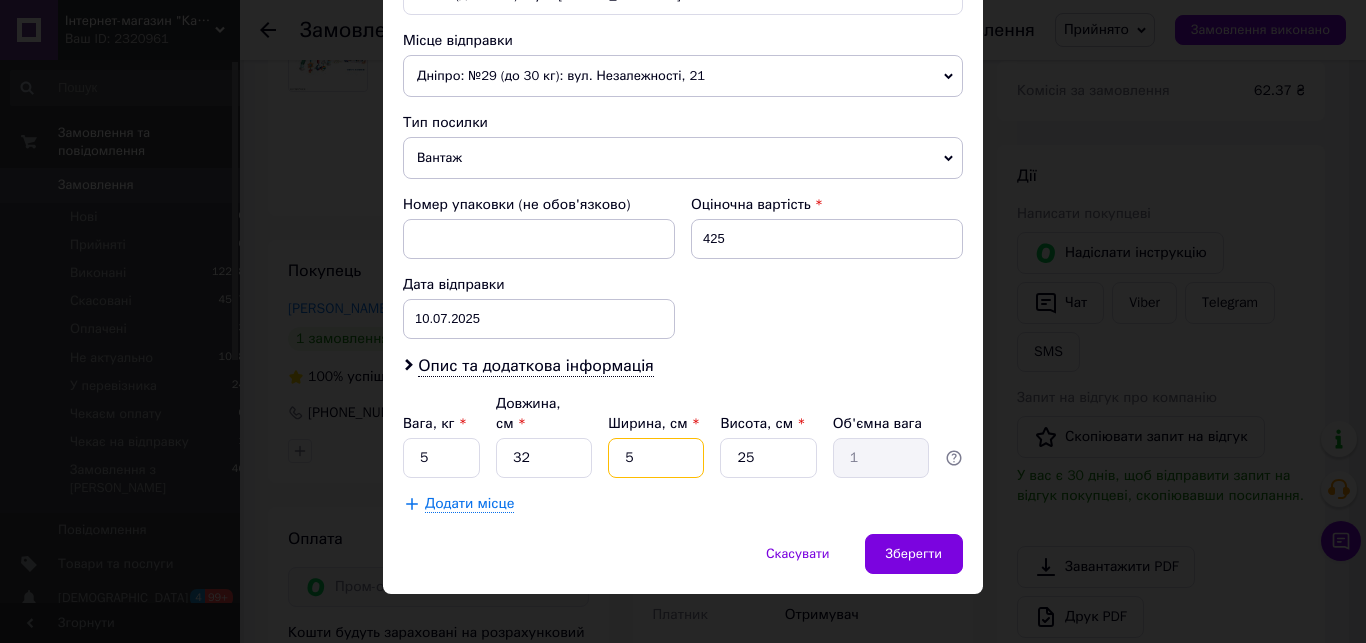 type on "51" 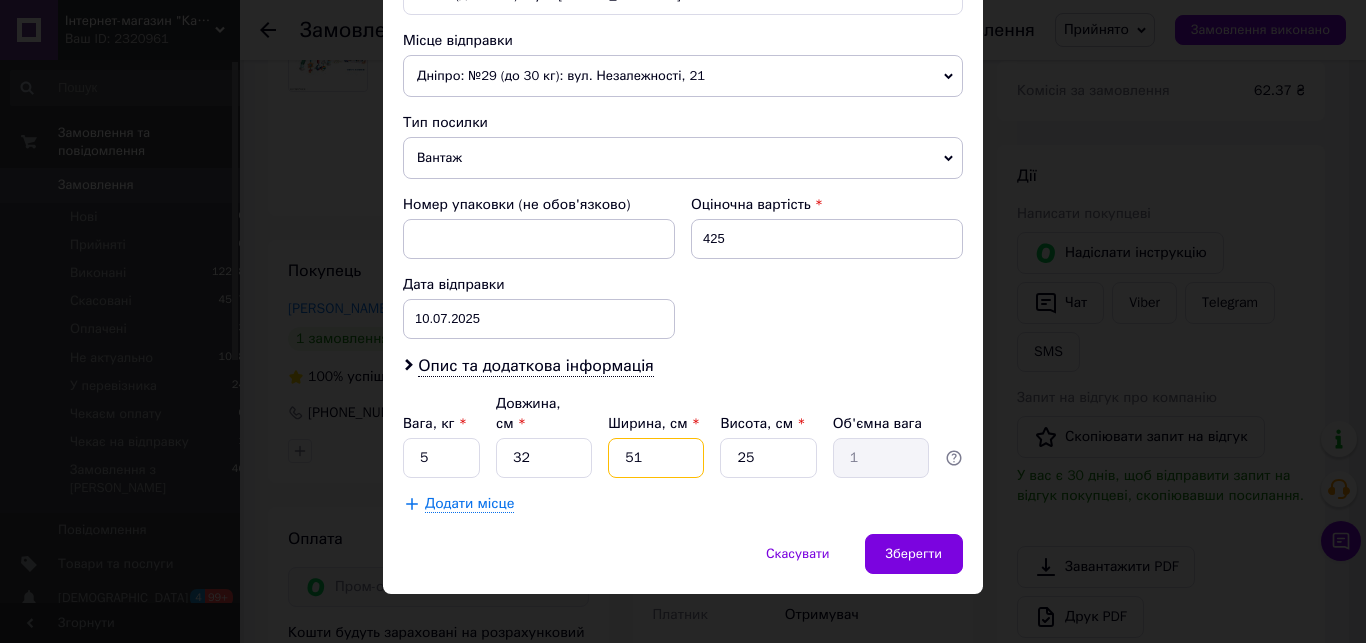 type on "10.2" 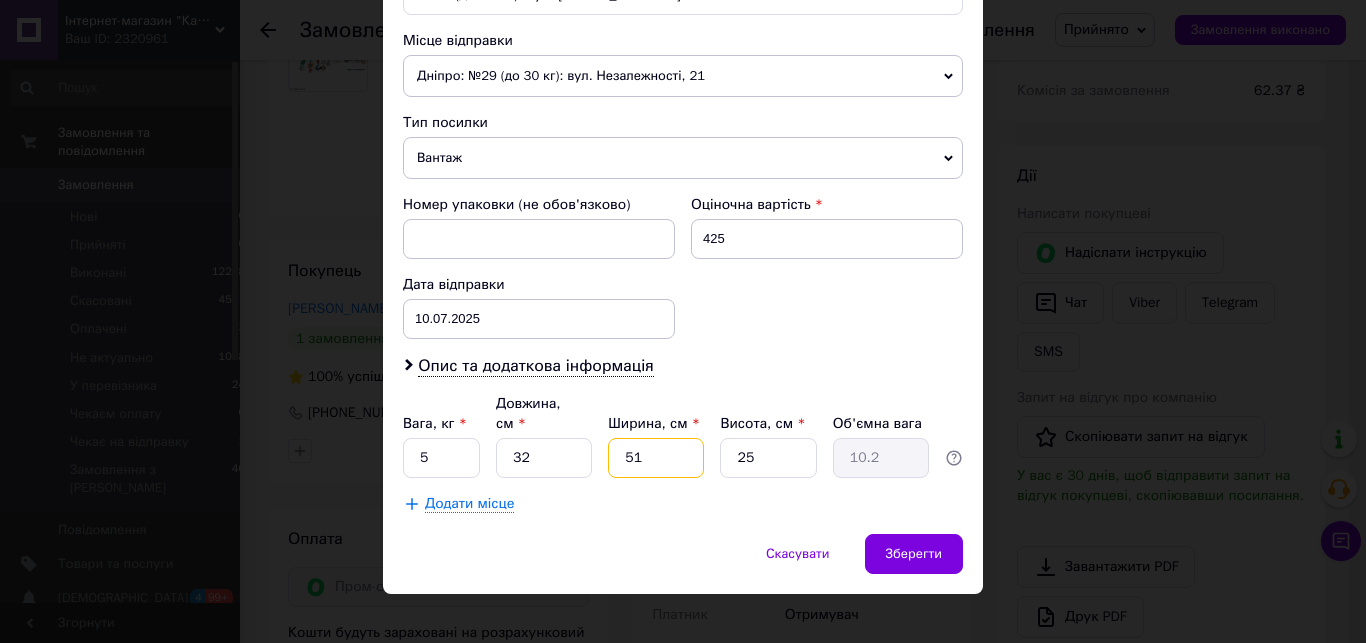 type on "51" 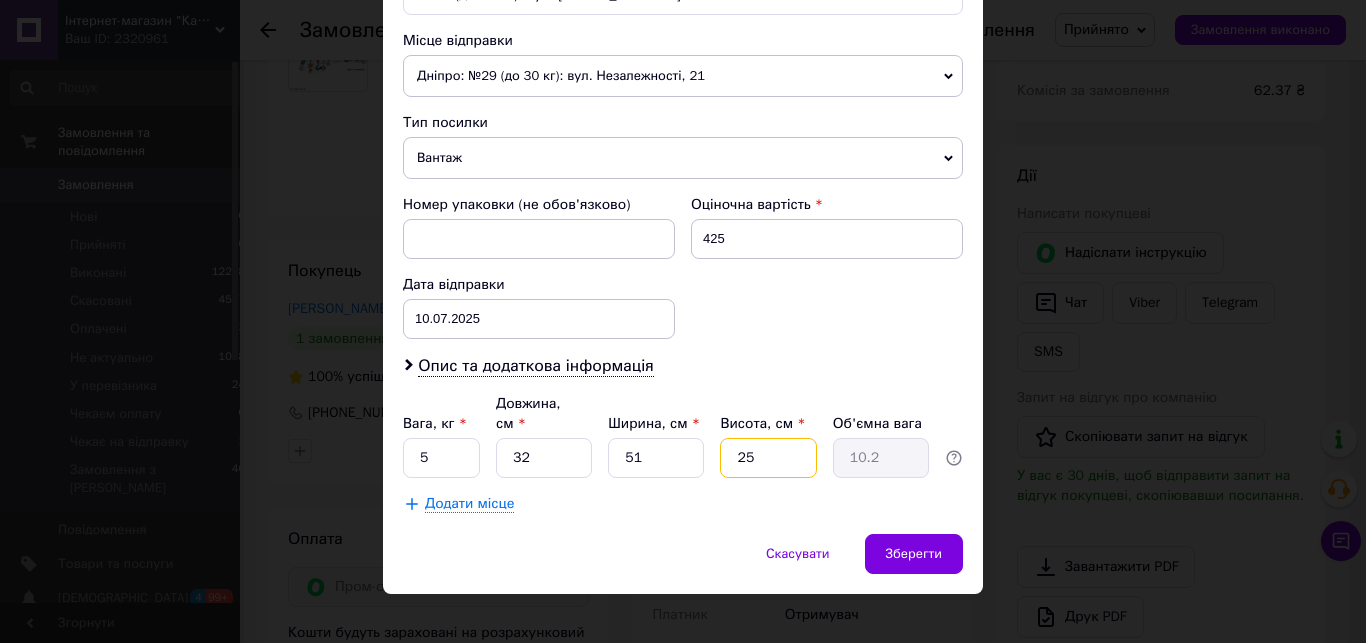 click on "25" at bounding box center (768, 458) 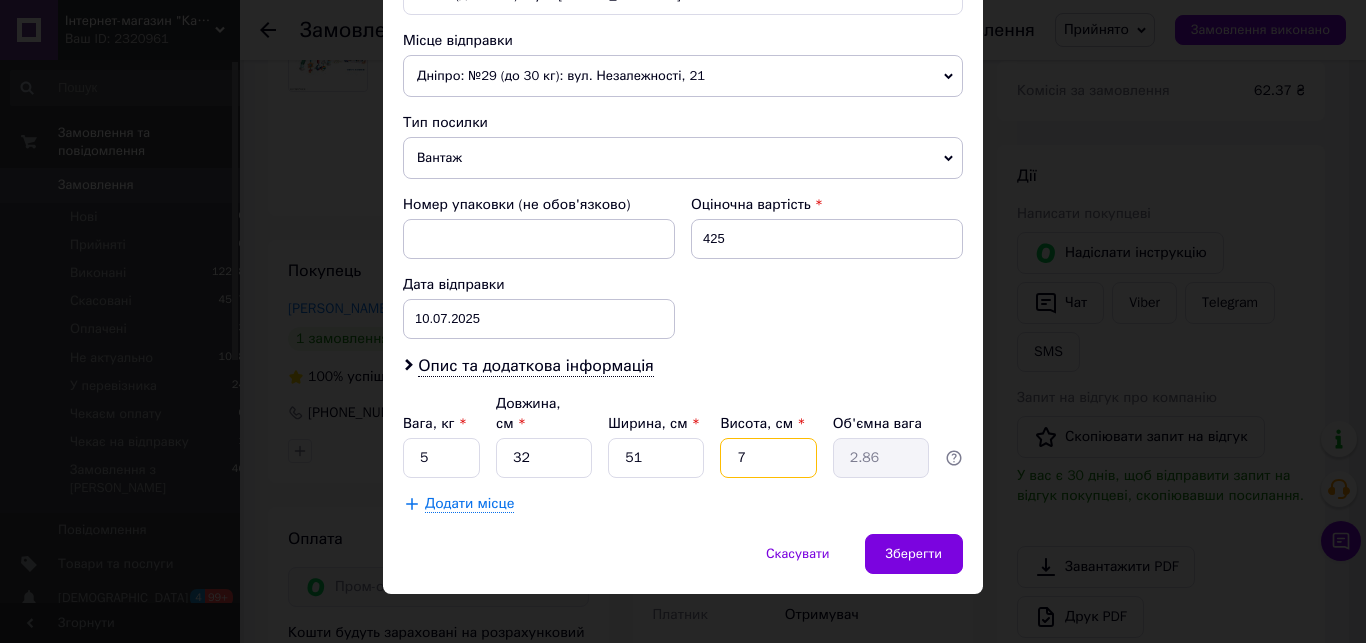 type on "7" 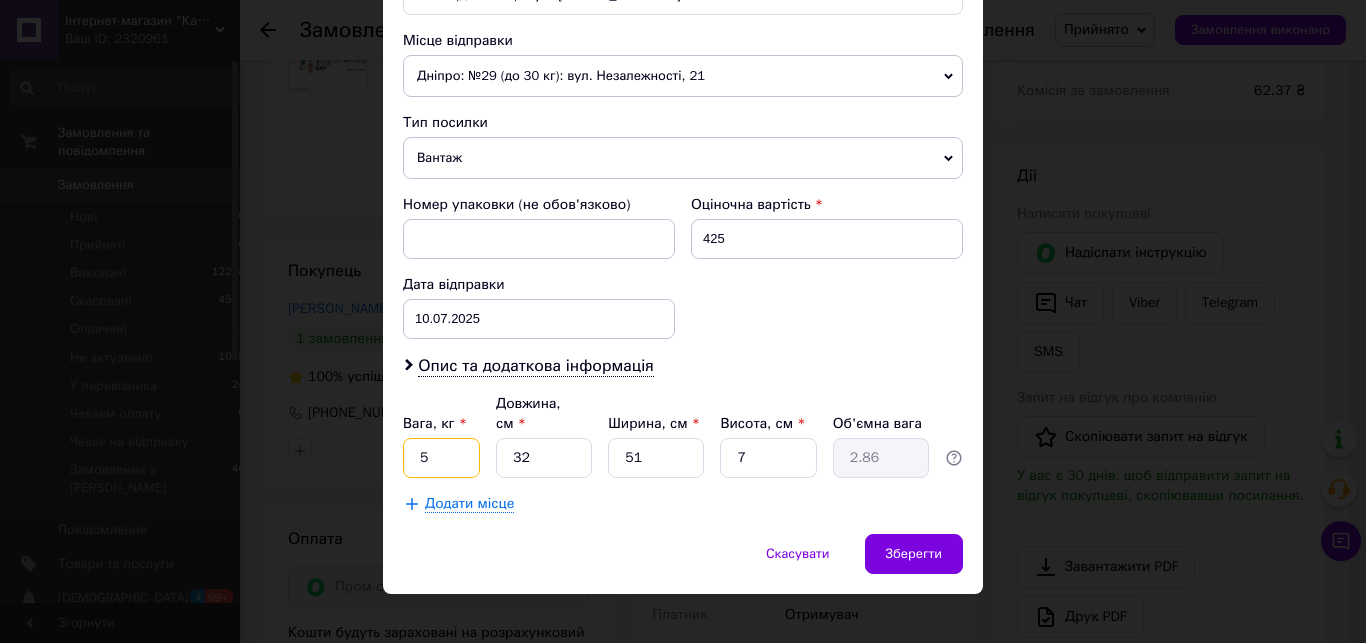 drag, startPoint x: 441, startPoint y: 442, endPoint x: 368, endPoint y: 449, distance: 73.33485 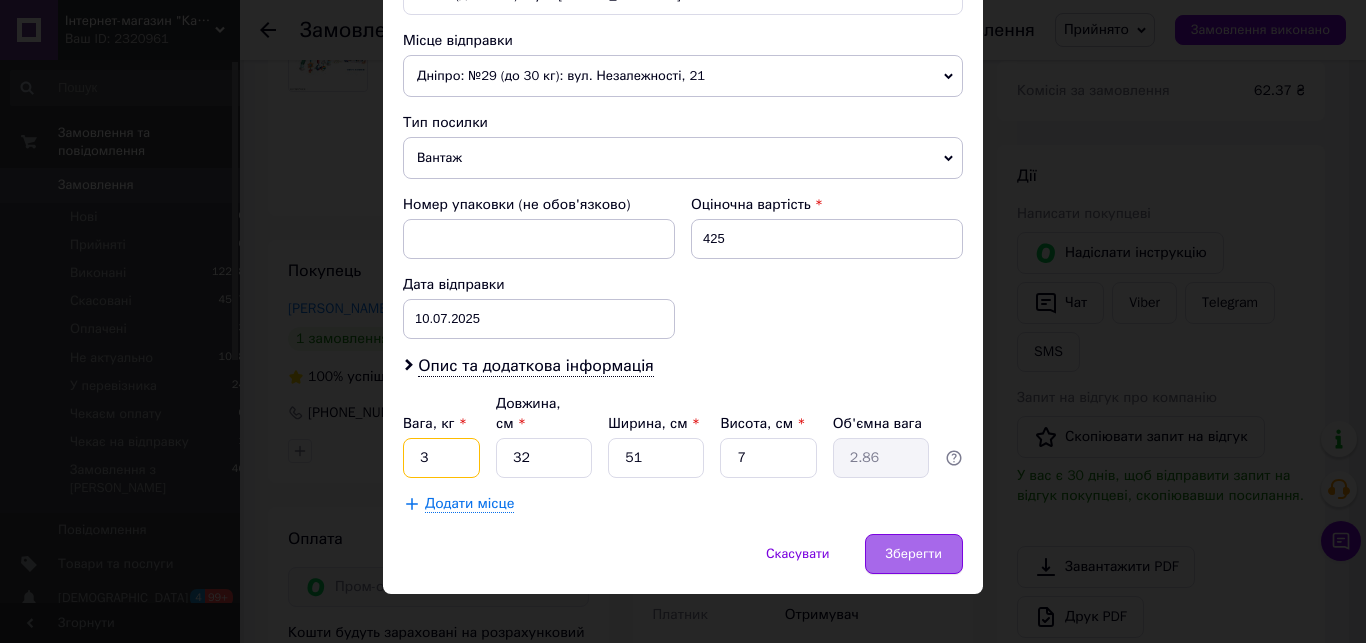 type on "3" 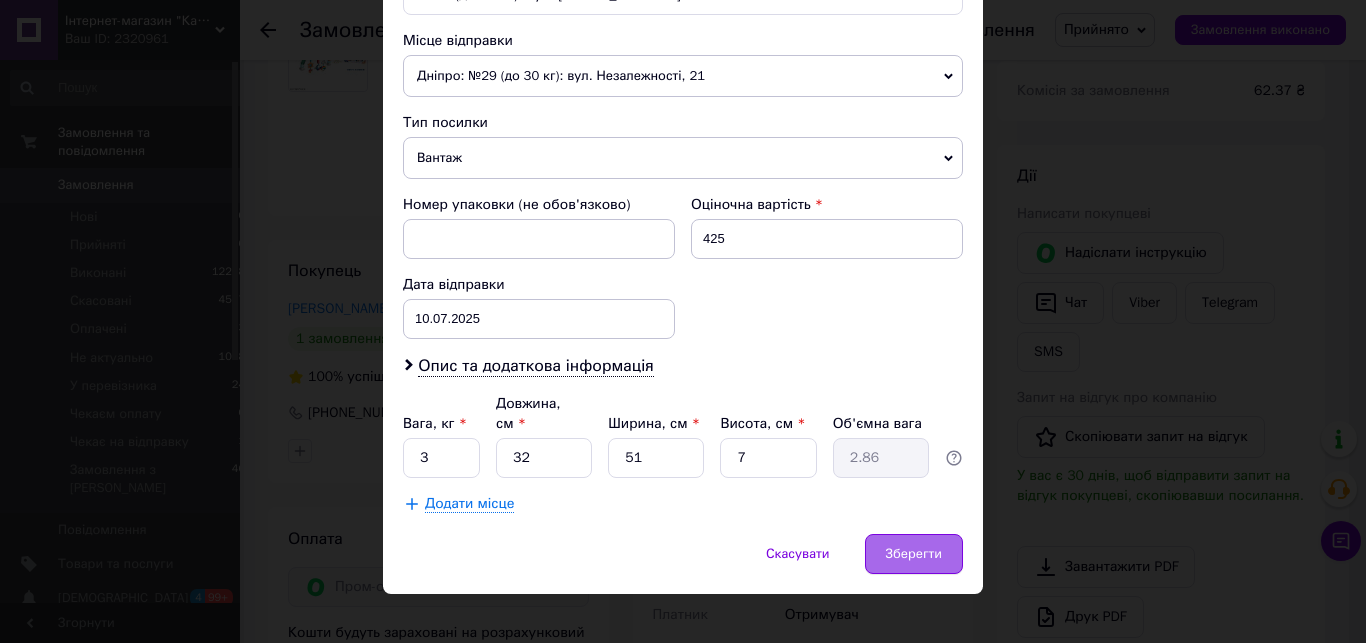 click on "Зберегти" at bounding box center (914, 554) 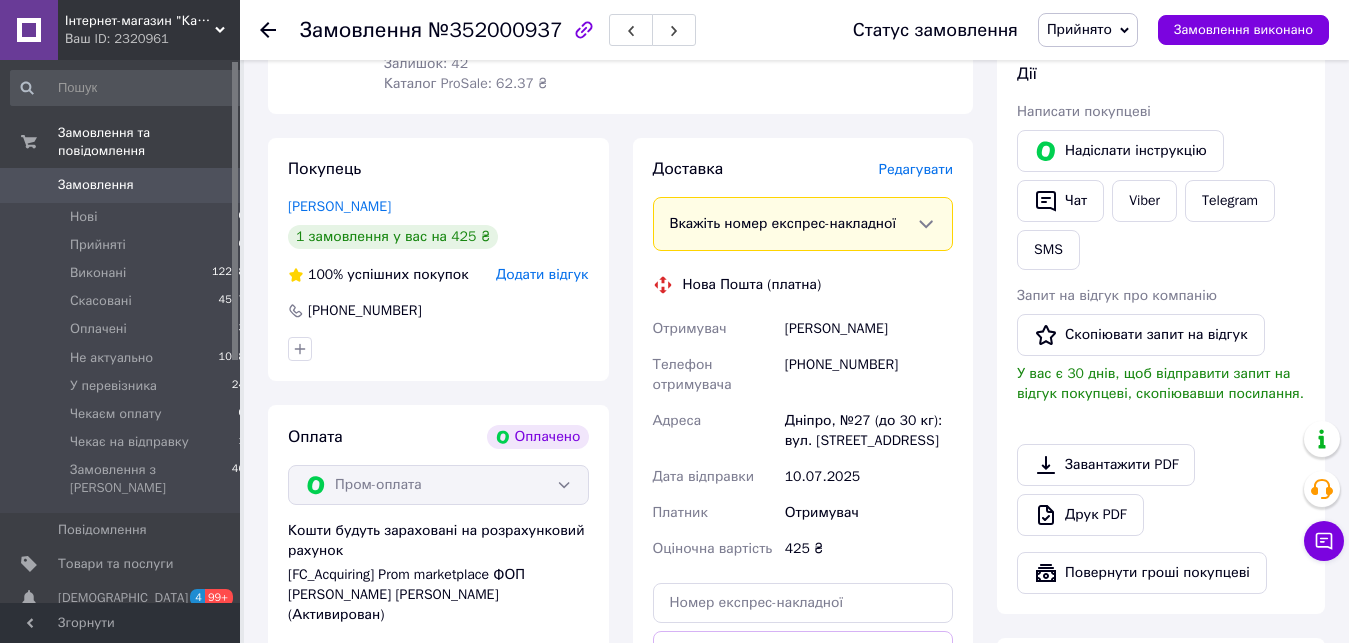 scroll, scrollTop: 1122, scrollLeft: 0, axis: vertical 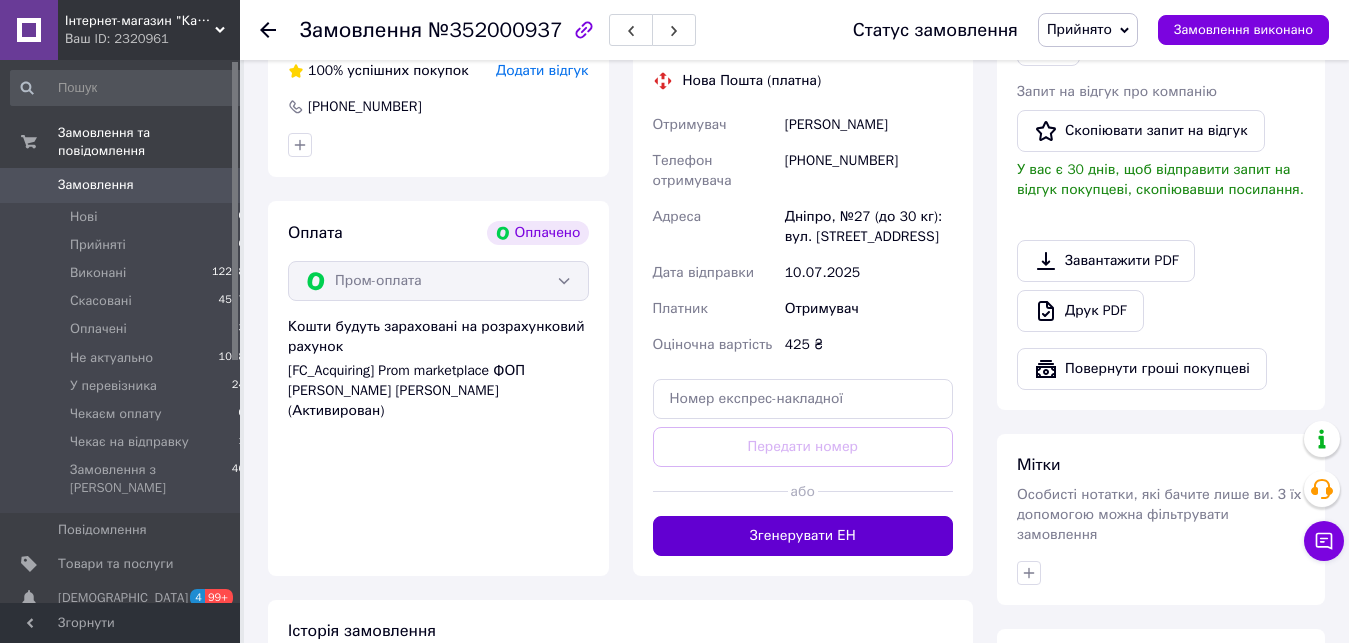 click on "Згенерувати ЕН" at bounding box center (803, 536) 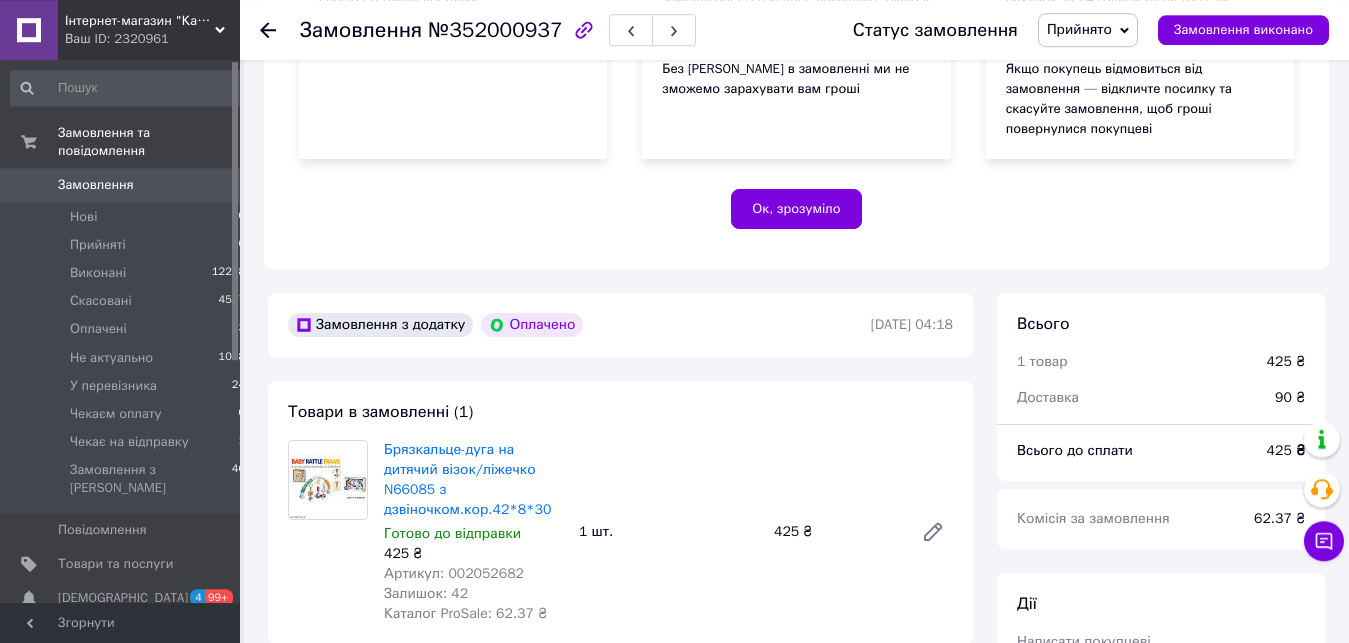 scroll, scrollTop: 592, scrollLeft: 0, axis: vertical 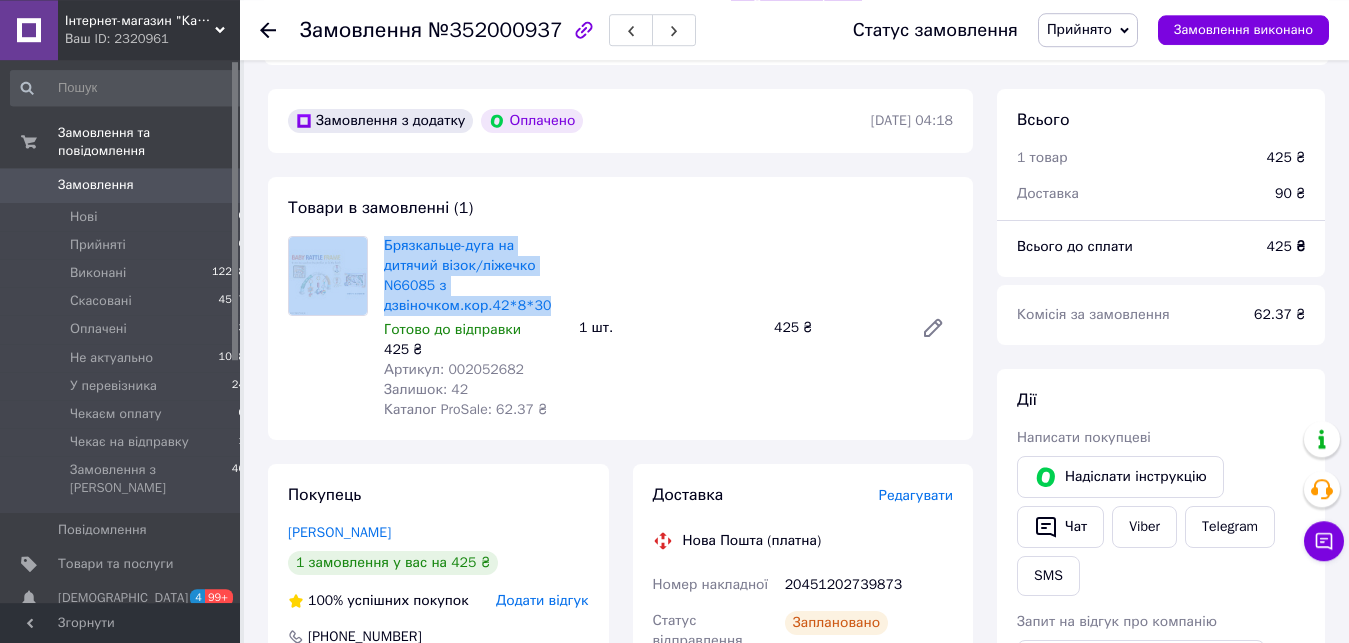 drag, startPoint x: 546, startPoint y: 290, endPoint x: 370, endPoint y: 229, distance: 186.2713 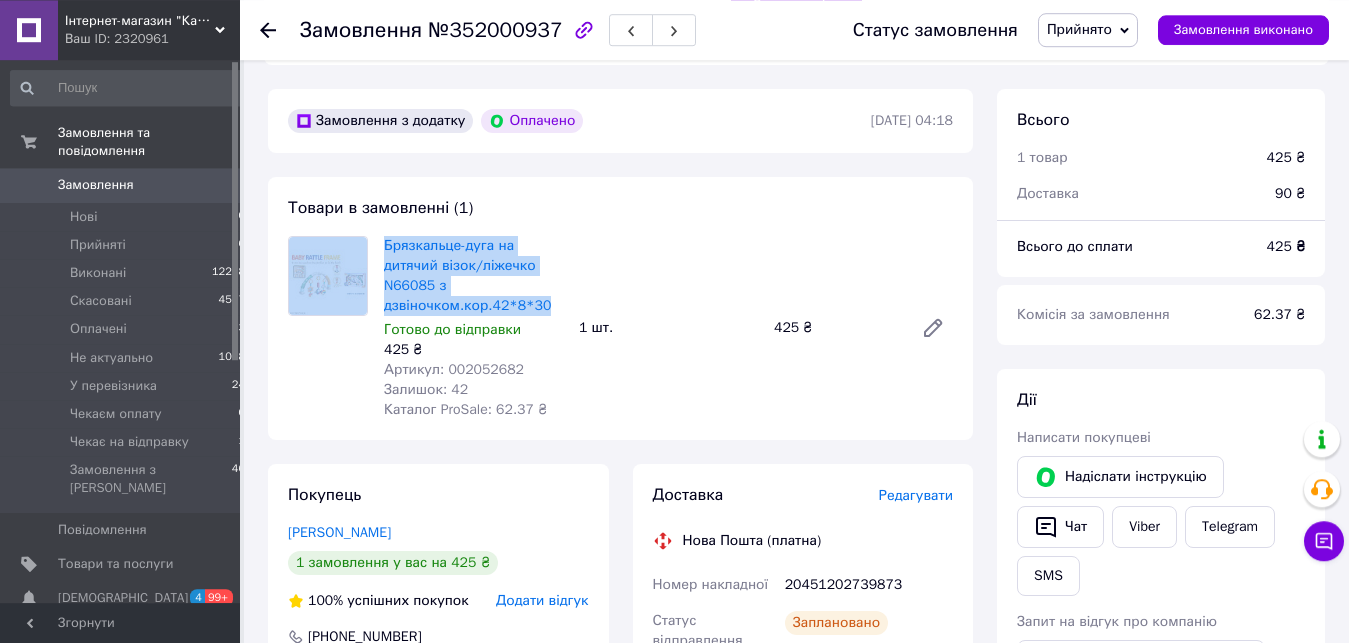 copy on "Брязкальце-дуга на дитячий візок/ліжечко N66085 з дзвіночком.кор.42*8*30" 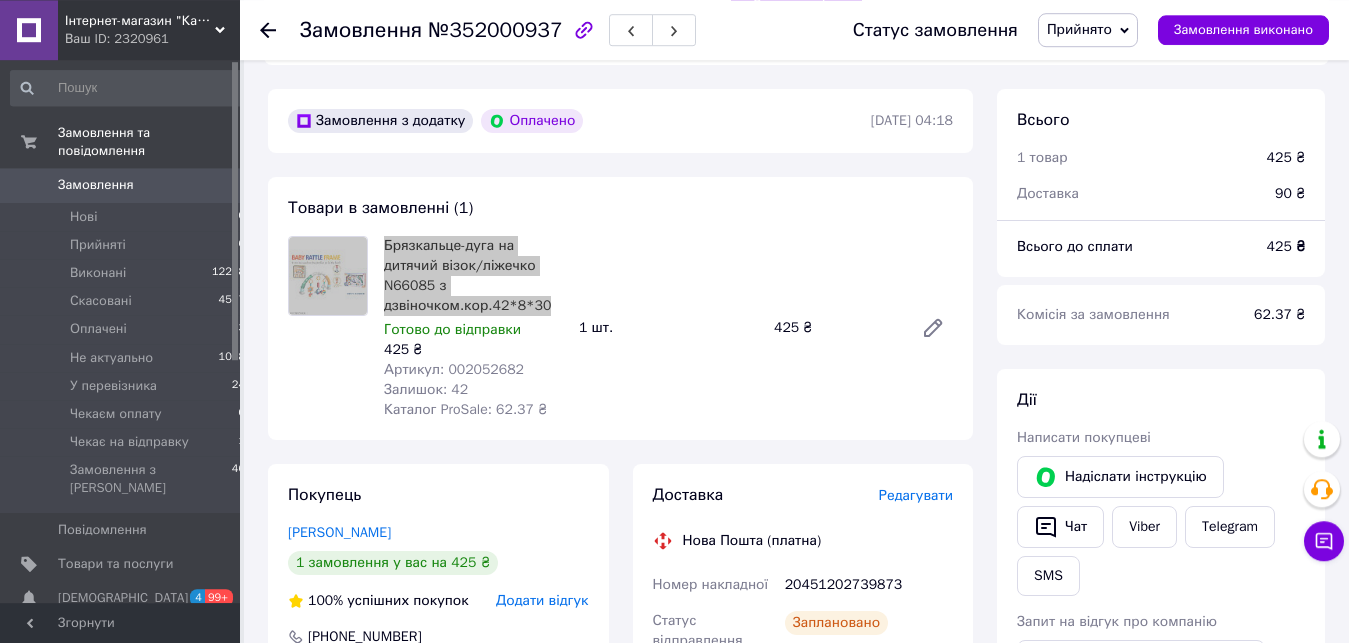 click at bounding box center [328, 328] 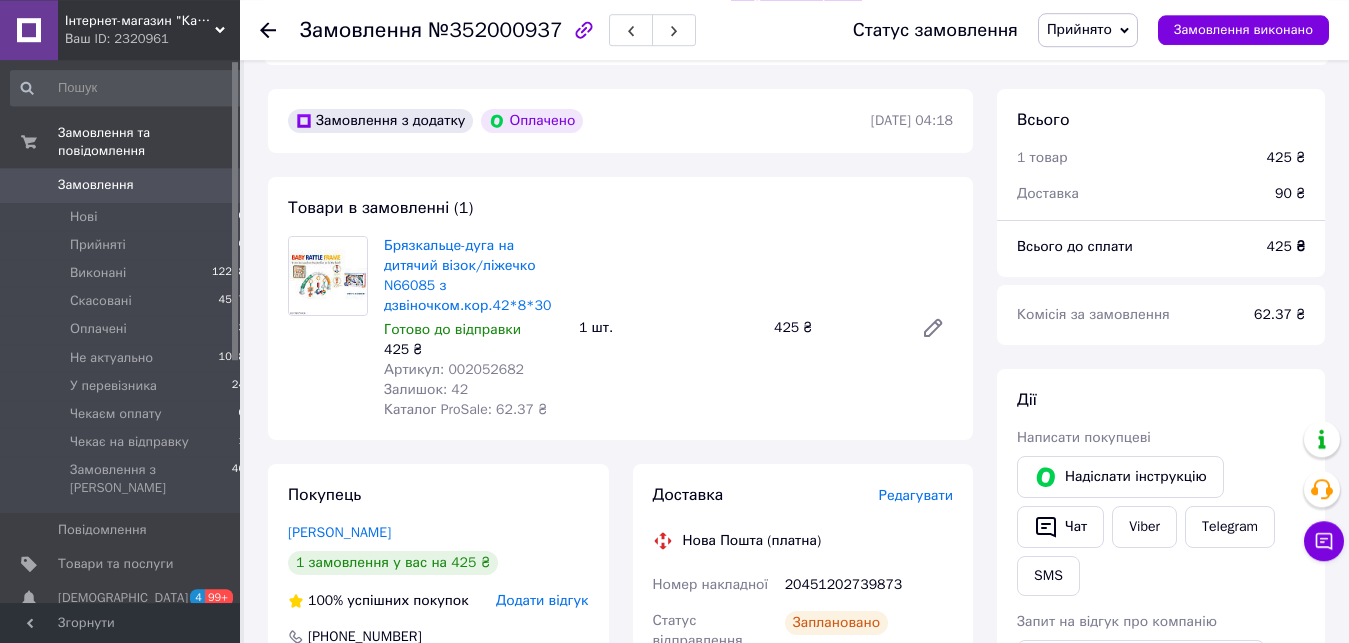 scroll, scrollTop: 1306, scrollLeft: 0, axis: vertical 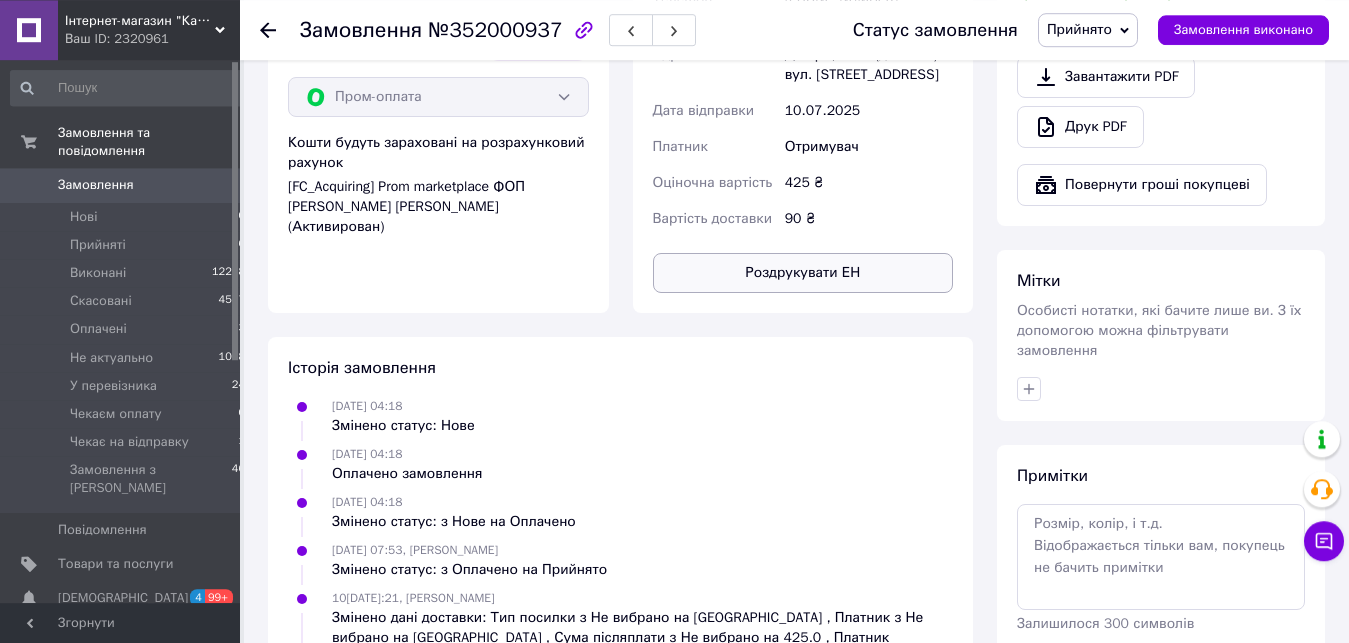 click on "Роздрукувати ЕН" at bounding box center [803, 273] 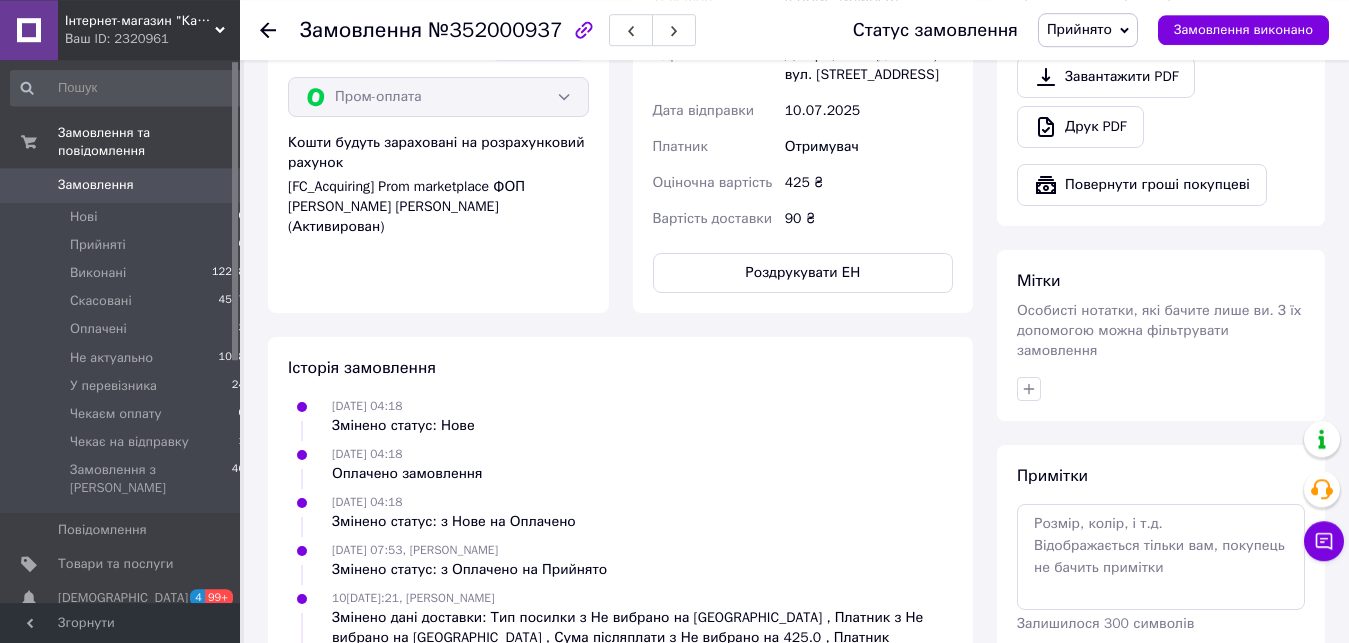 click on "Статус замовлення" at bounding box center [935, 30] 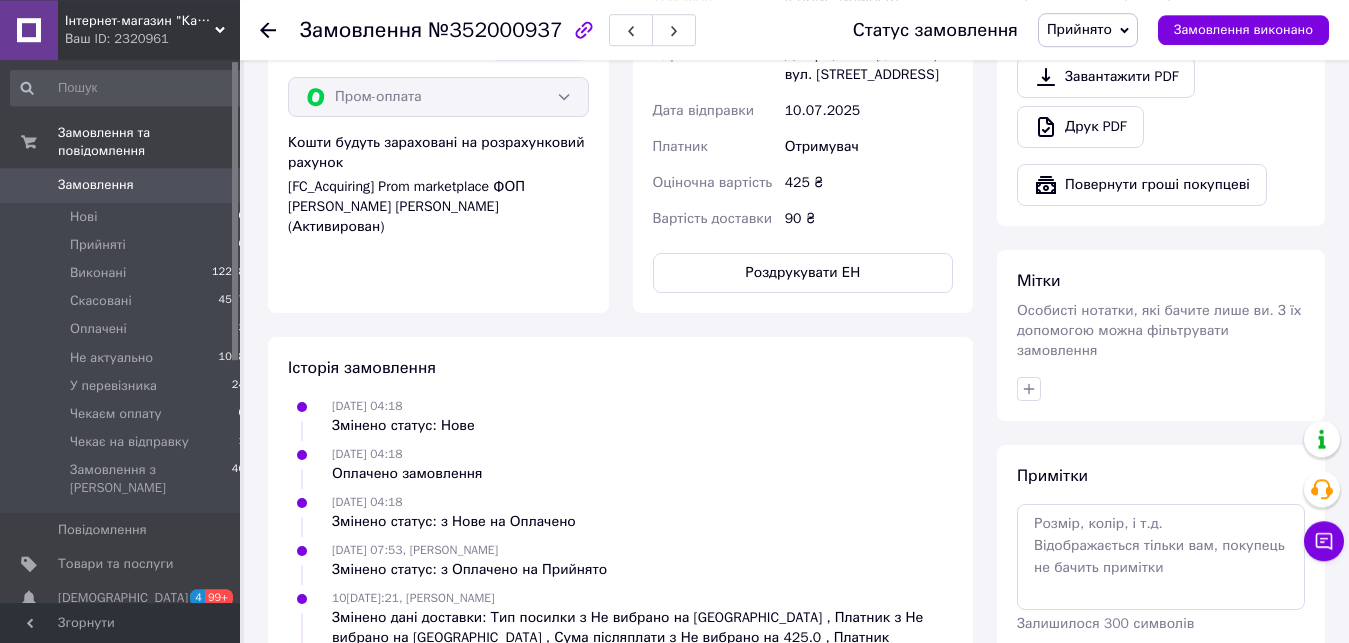 scroll, scrollTop: 1000, scrollLeft: 0, axis: vertical 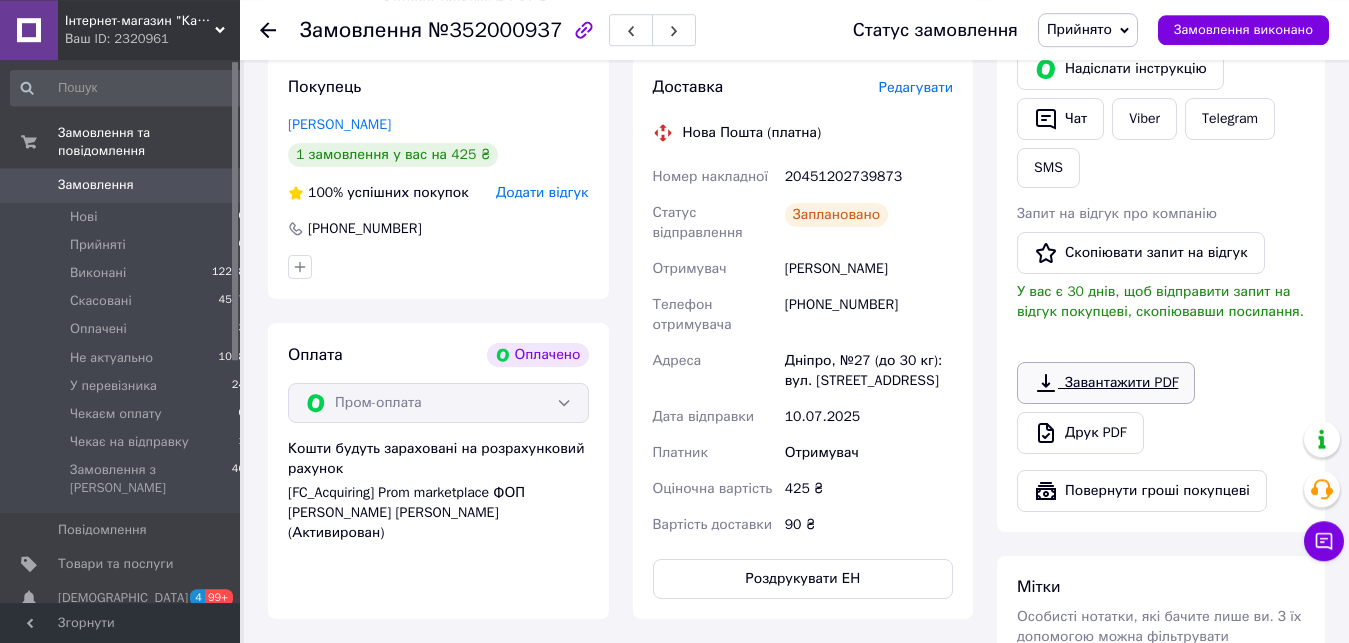 click on "Завантажити PDF" at bounding box center (1106, 383) 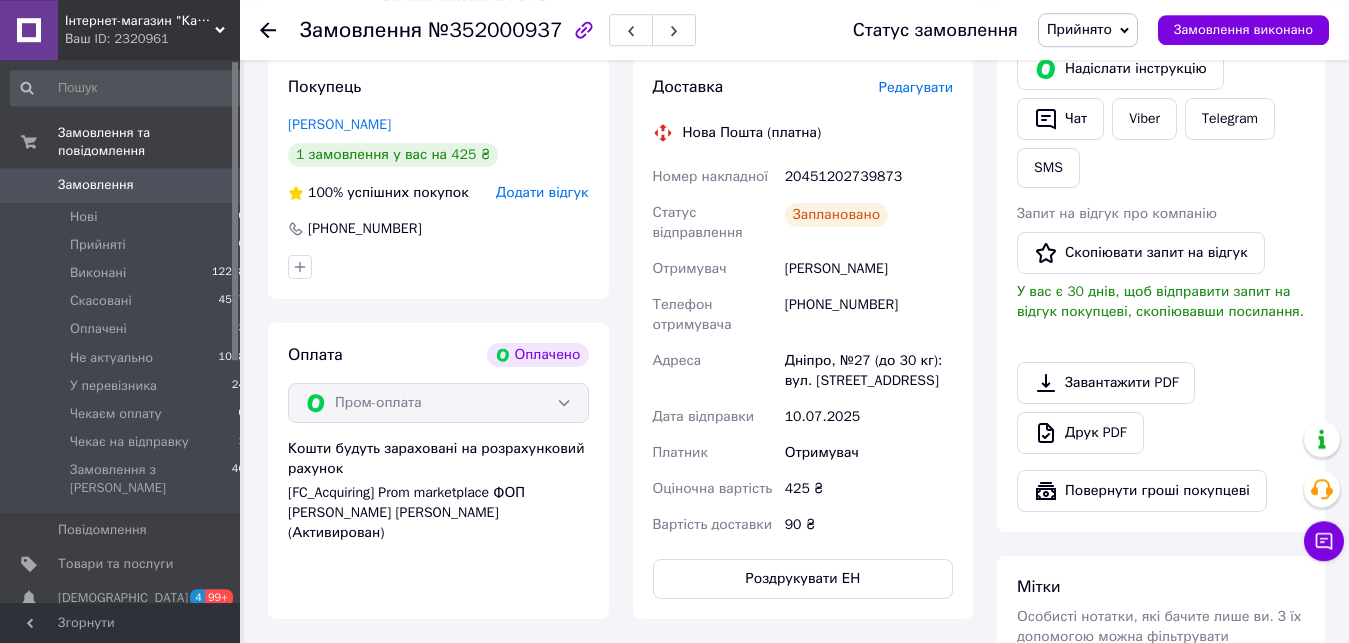 click 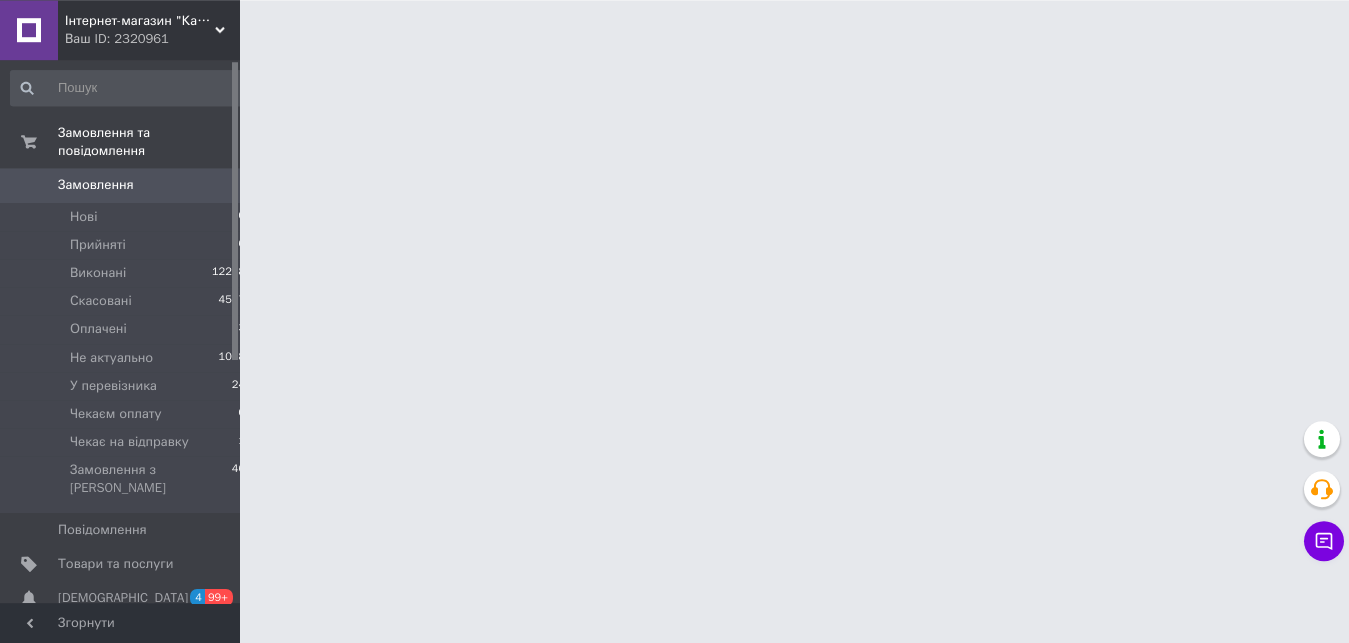 scroll, scrollTop: 0, scrollLeft: 0, axis: both 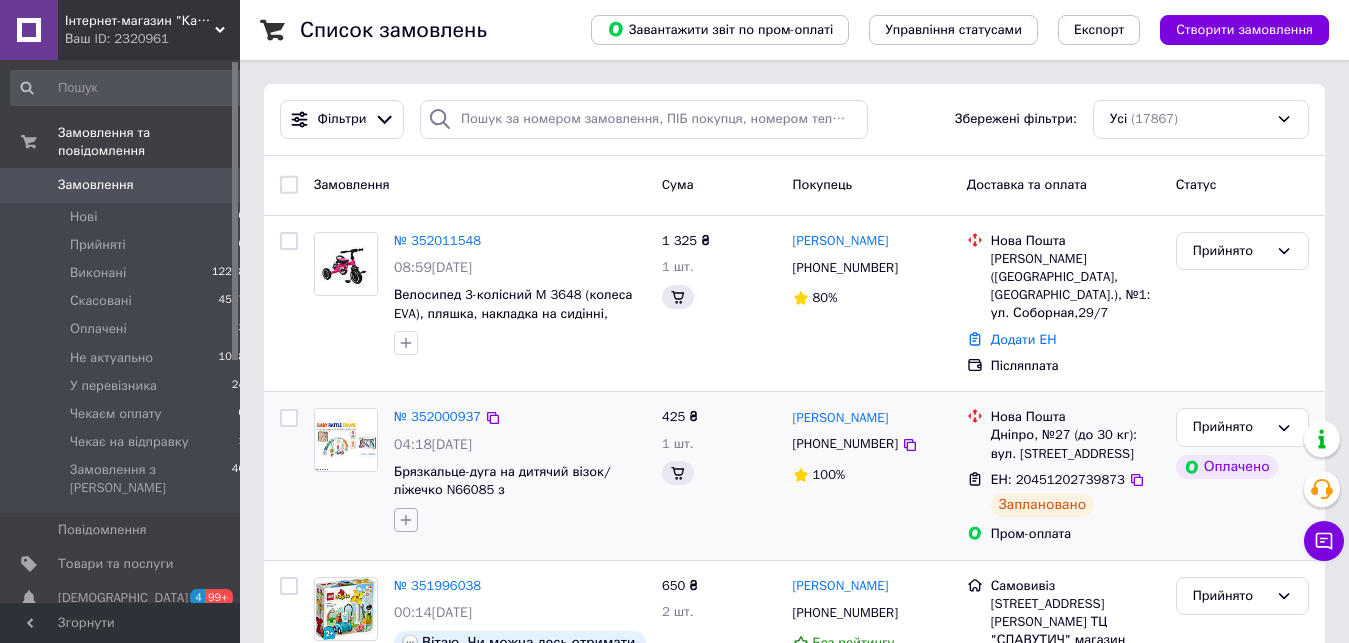 click 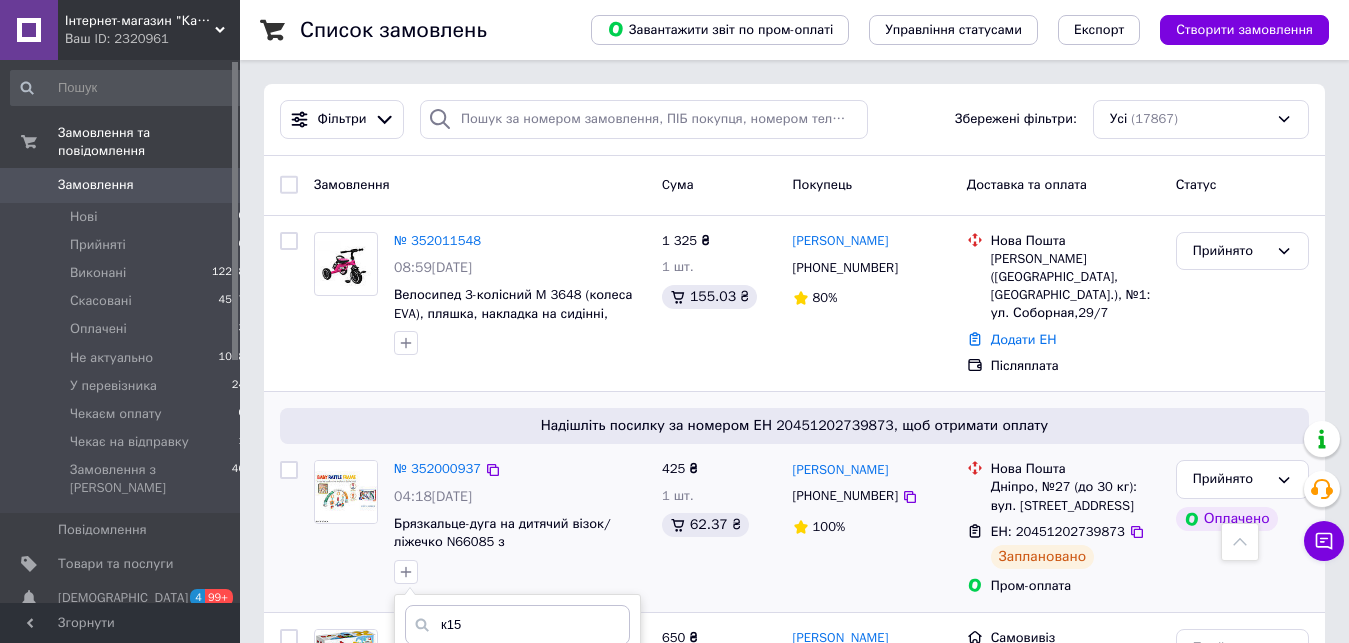scroll, scrollTop: 345, scrollLeft: 0, axis: vertical 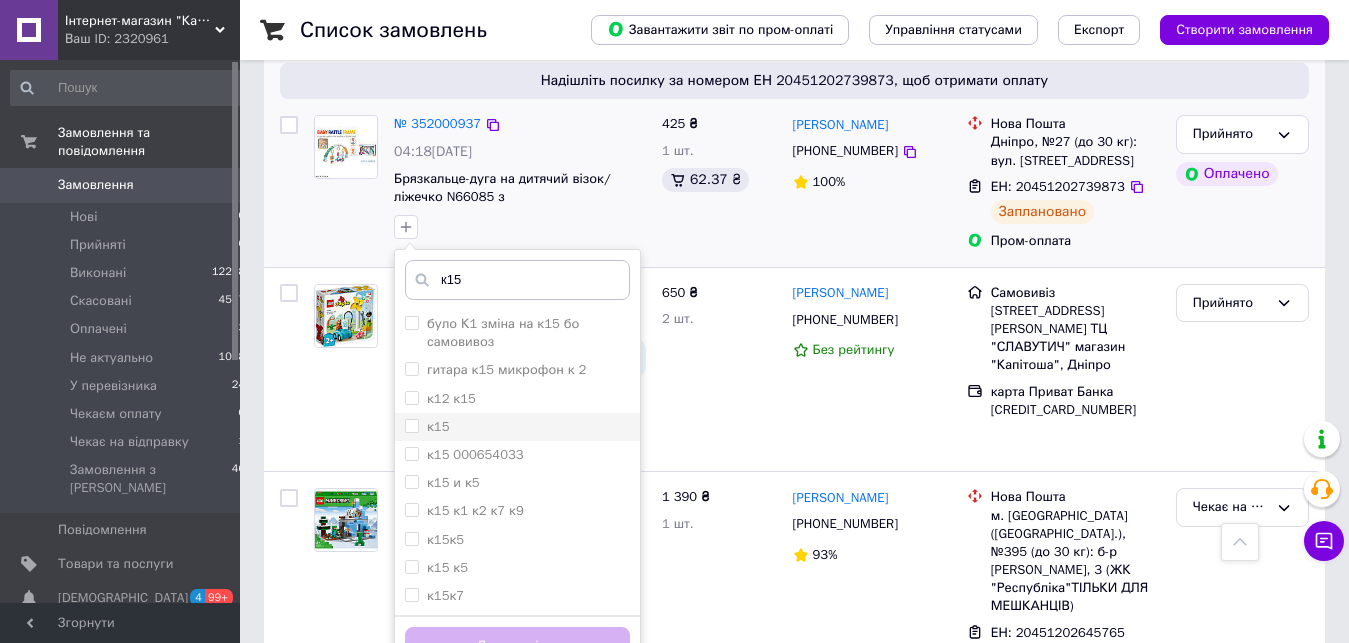 type on "к15" 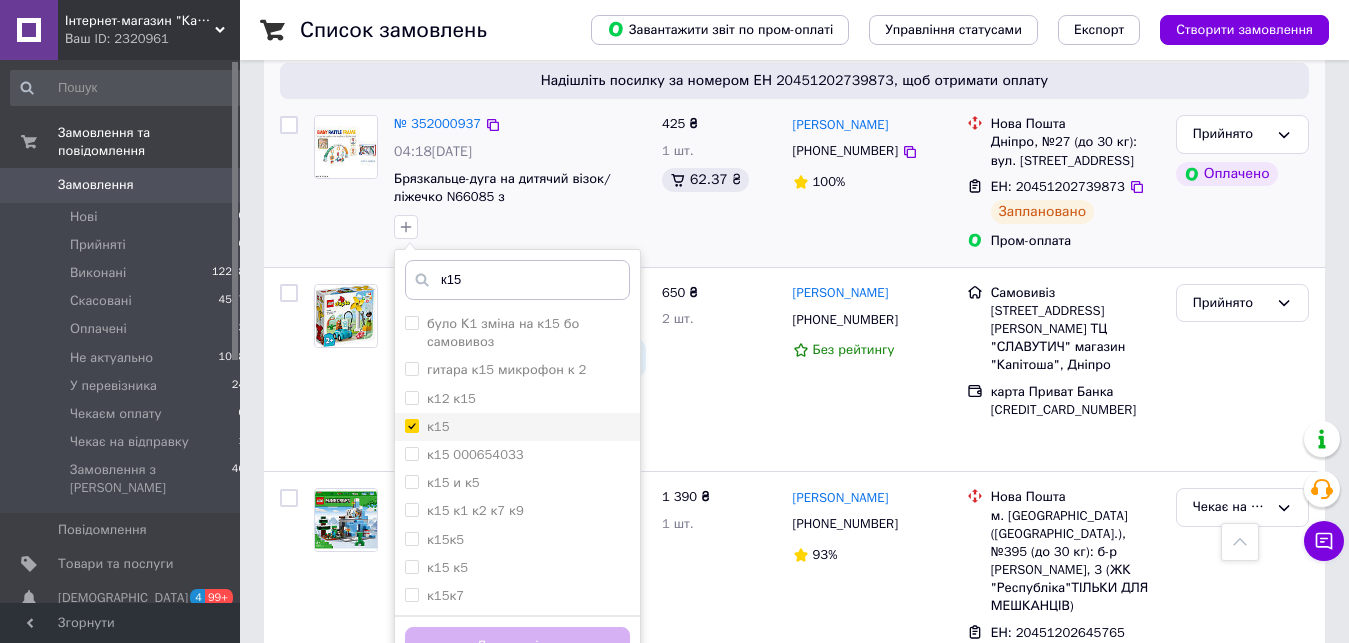 checkbox on "true" 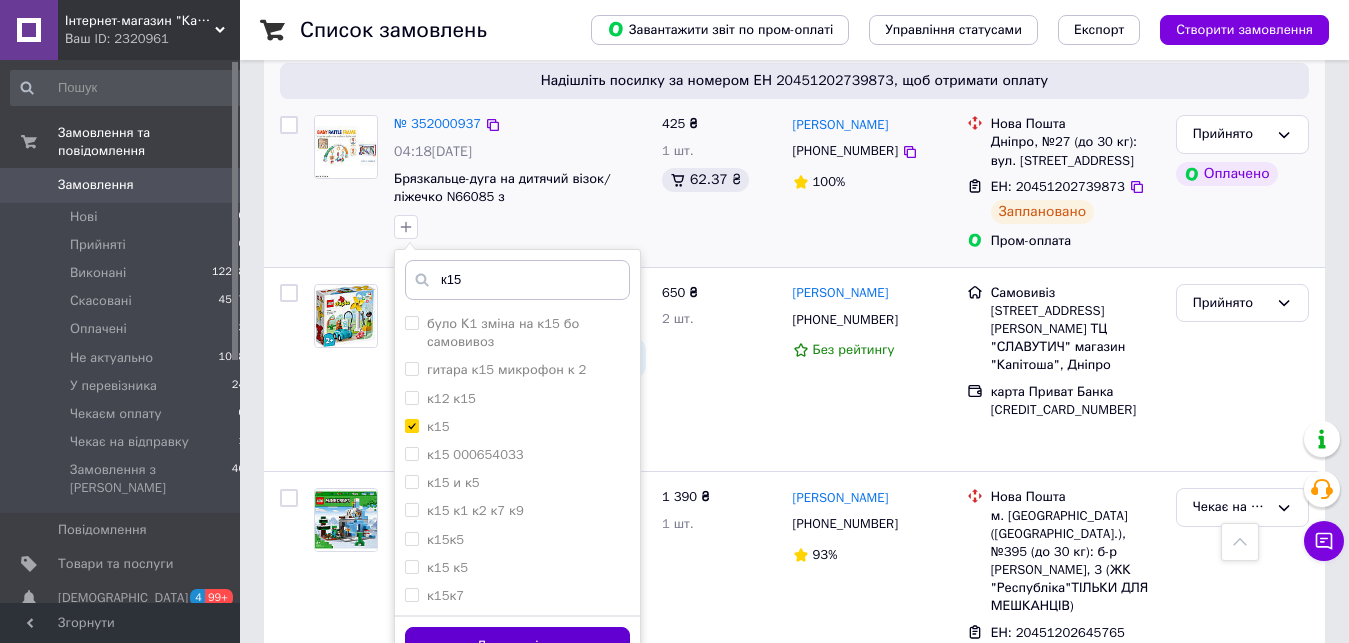 click on "Додати мітку" at bounding box center [517, 646] 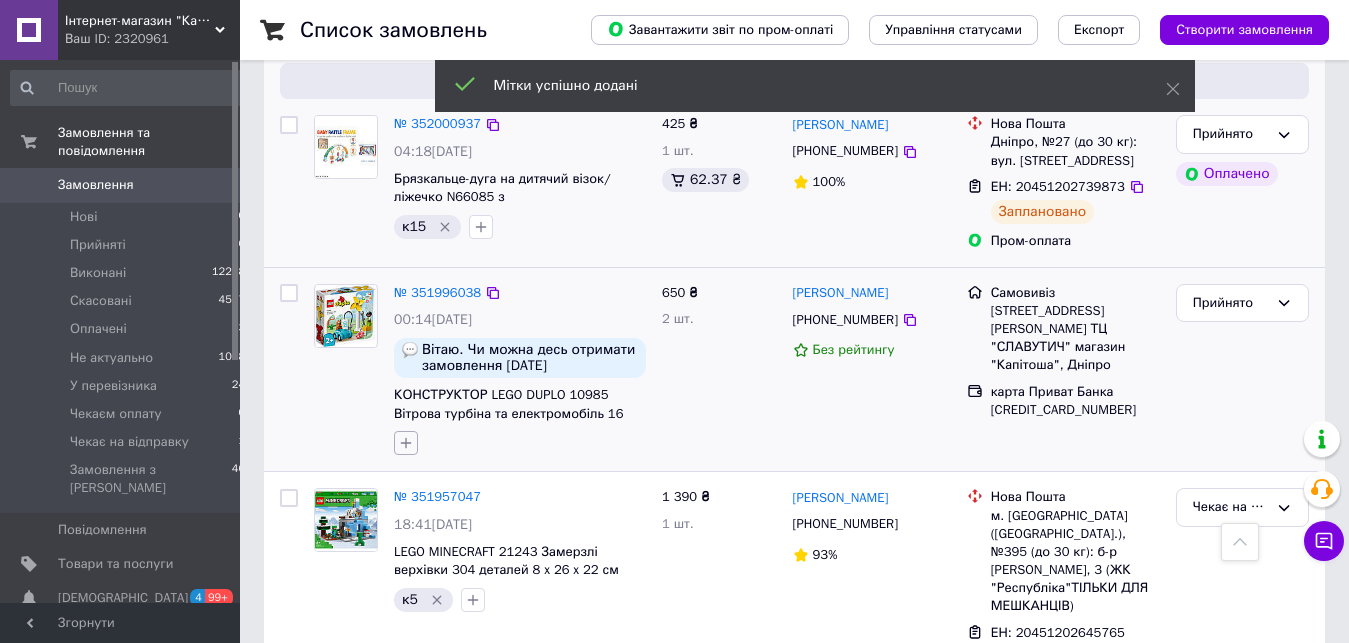 click 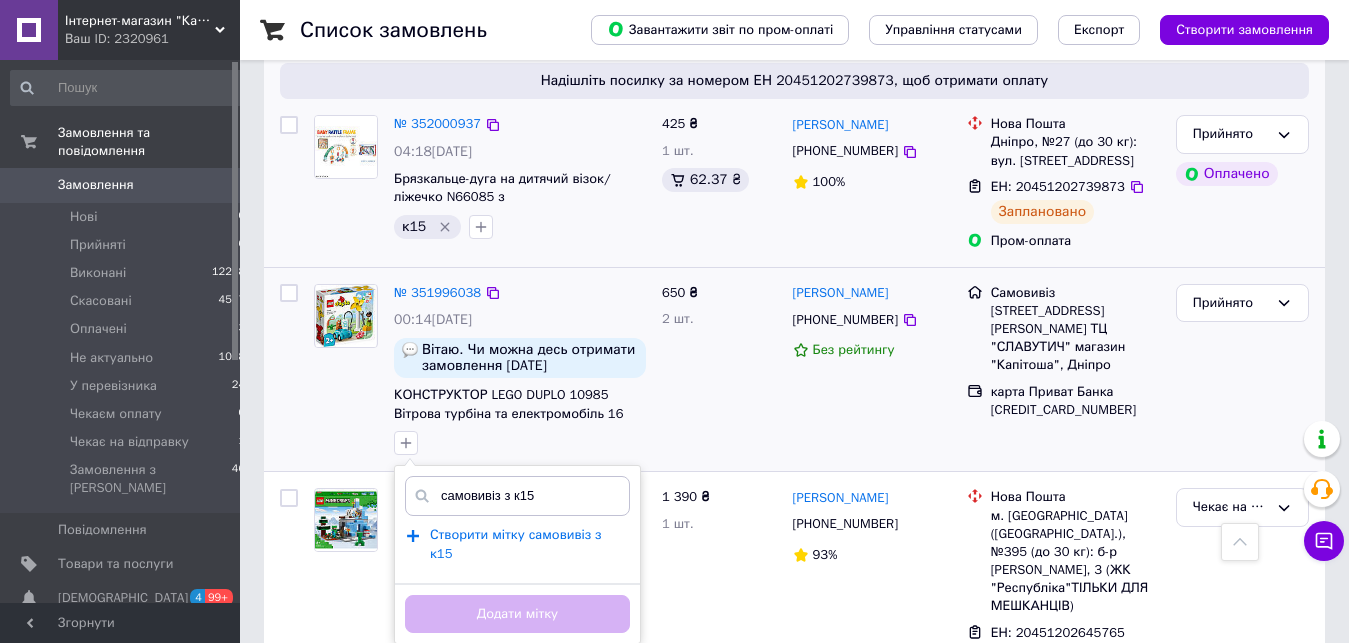 type on "самовивіз з к15" 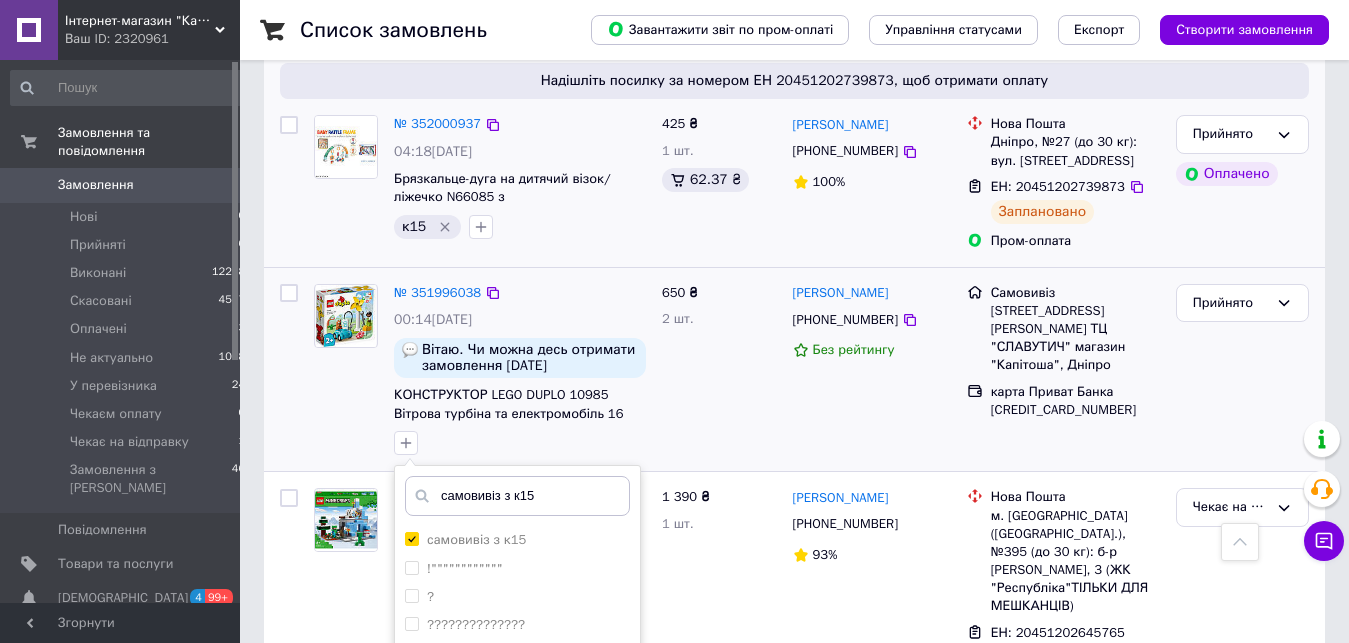 type 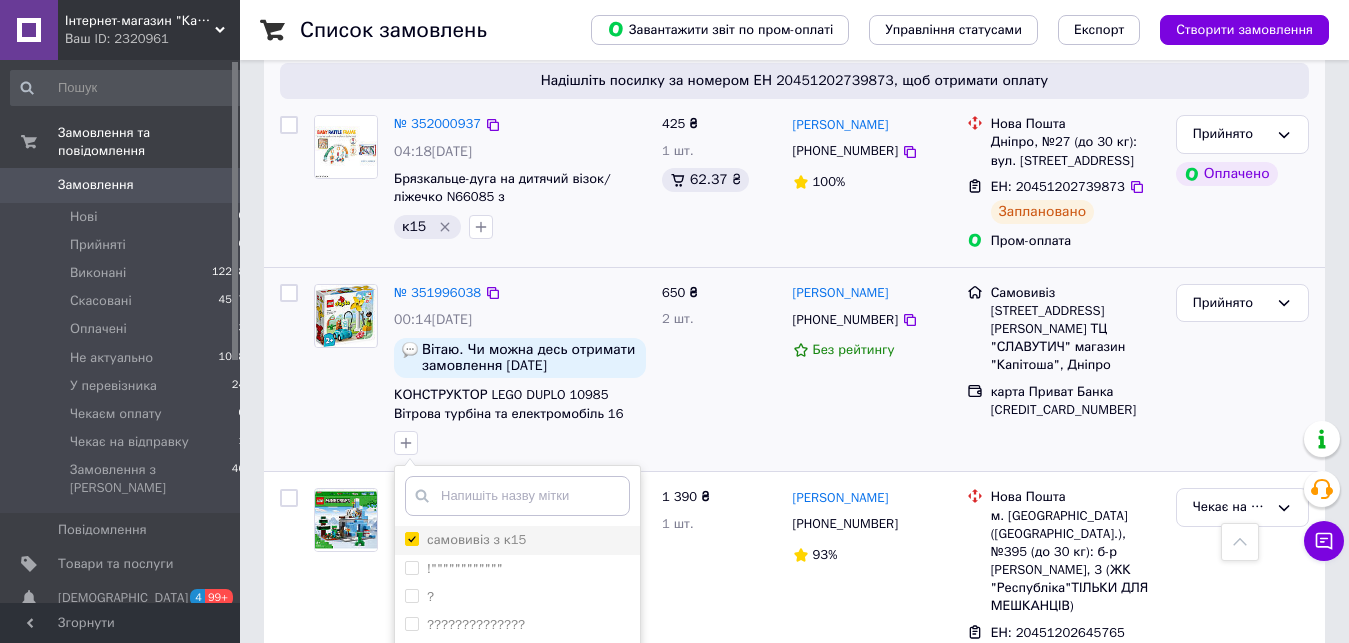 scroll, scrollTop: 408, scrollLeft: 0, axis: vertical 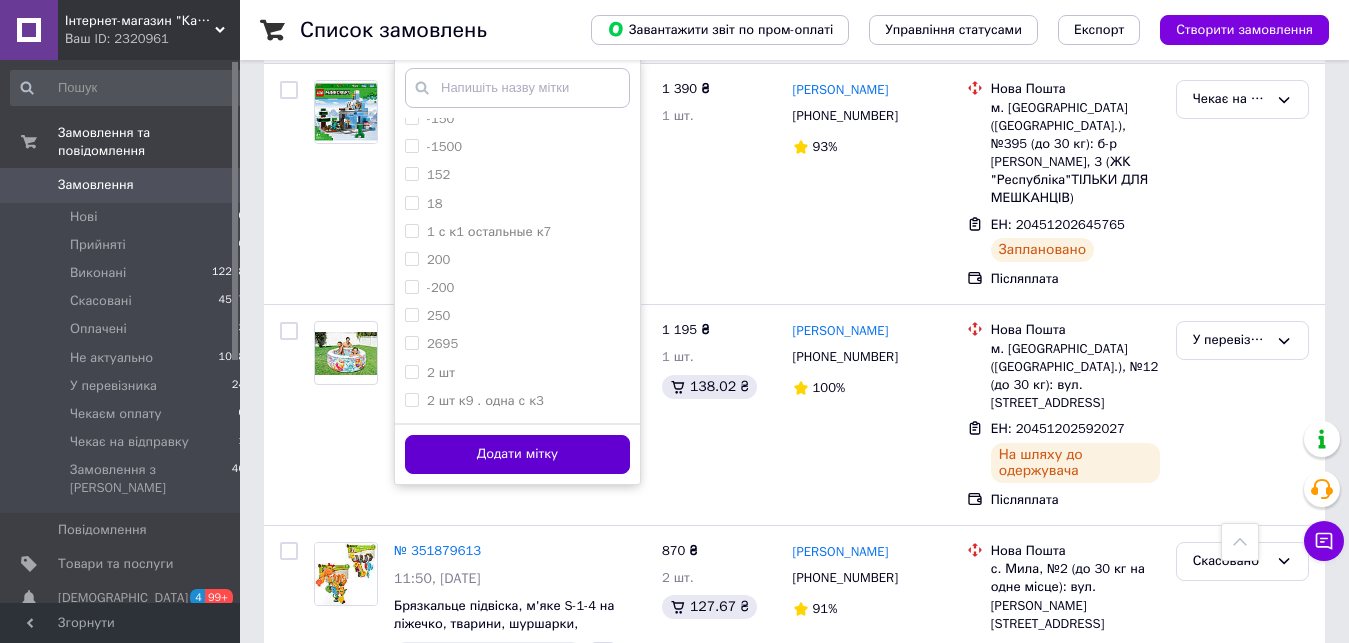 click on "Додати мітку" at bounding box center (517, 454) 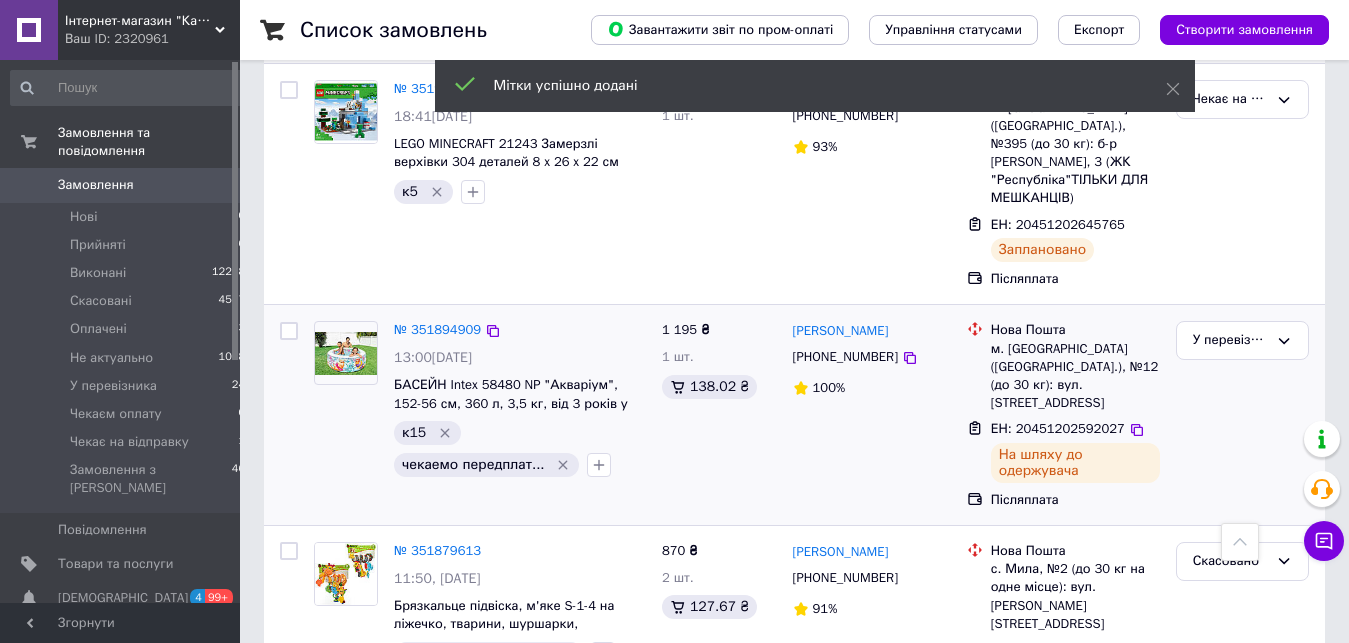 scroll, scrollTop: 447, scrollLeft: 0, axis: vertical 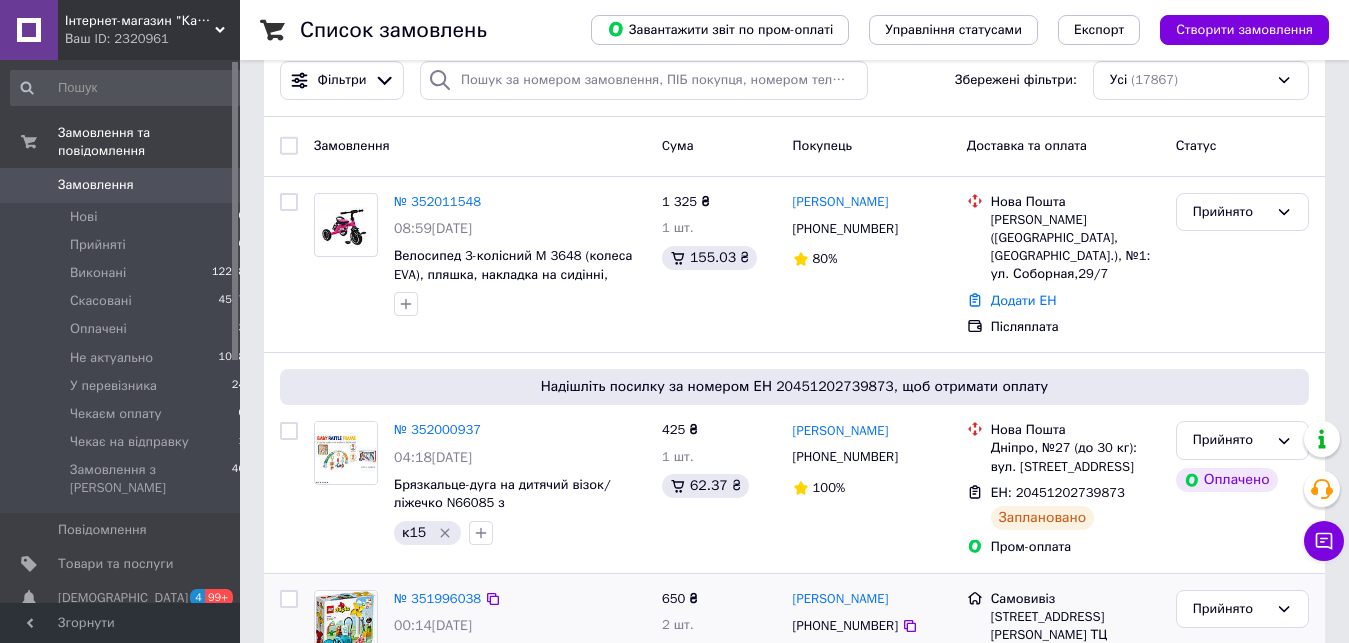 click 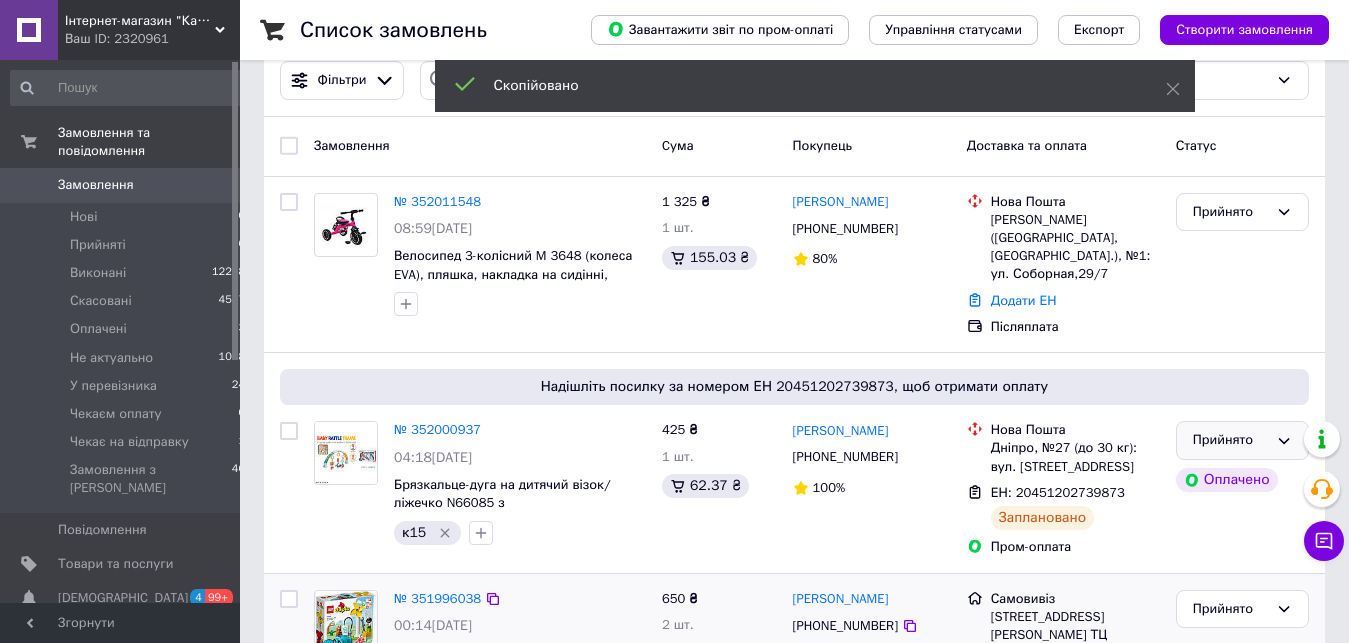 click on "Прийнято" at bounding box center [1242, 440] 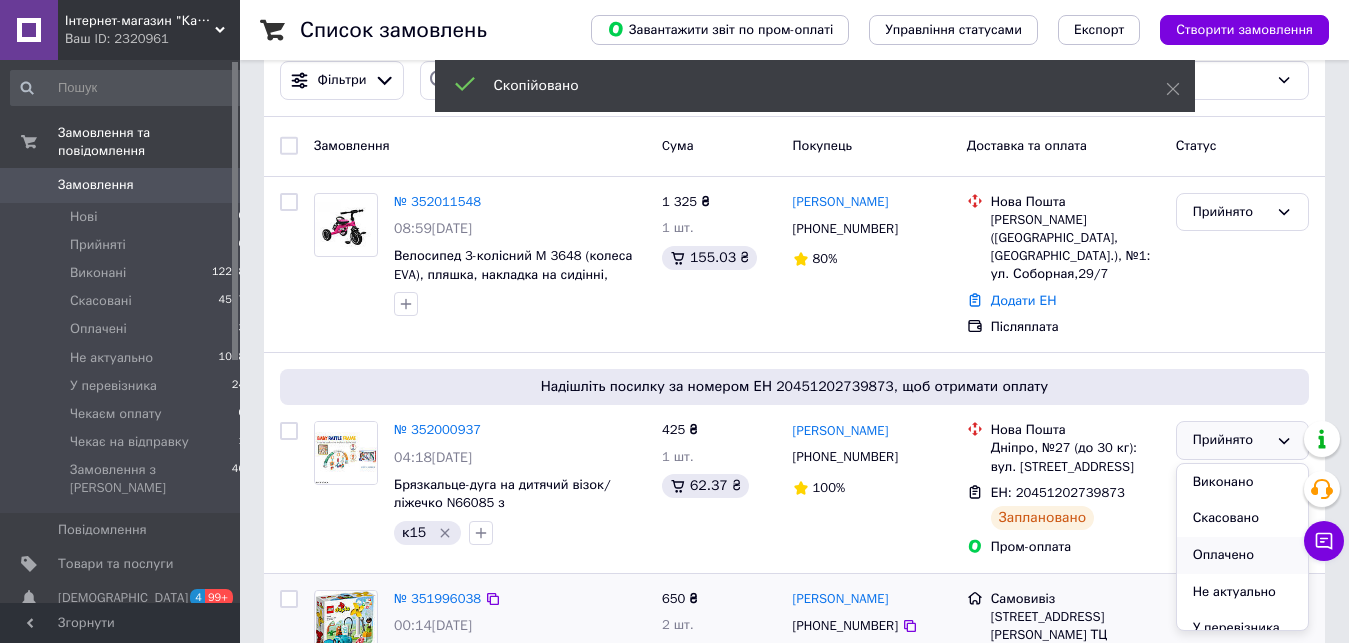 scroll, scrollTop: 153, scrollLeft: 0, axis: vertical 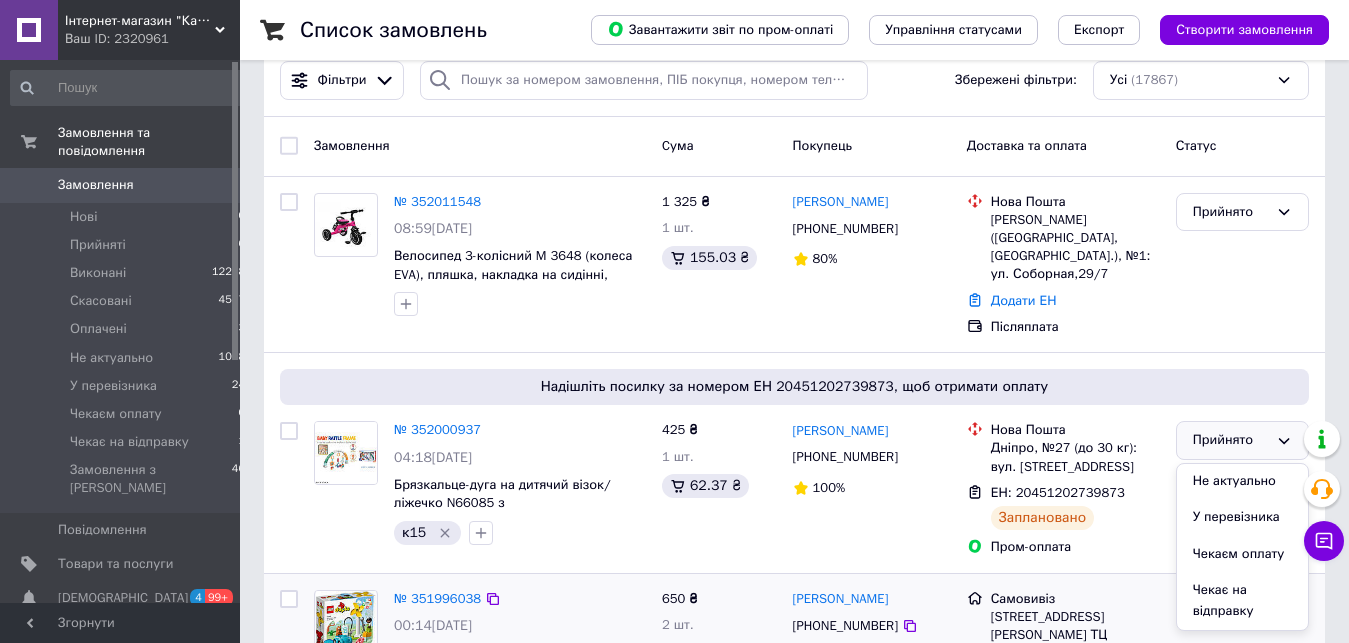 click on "Чекає на відправку" at bounding box center [1242, 600] 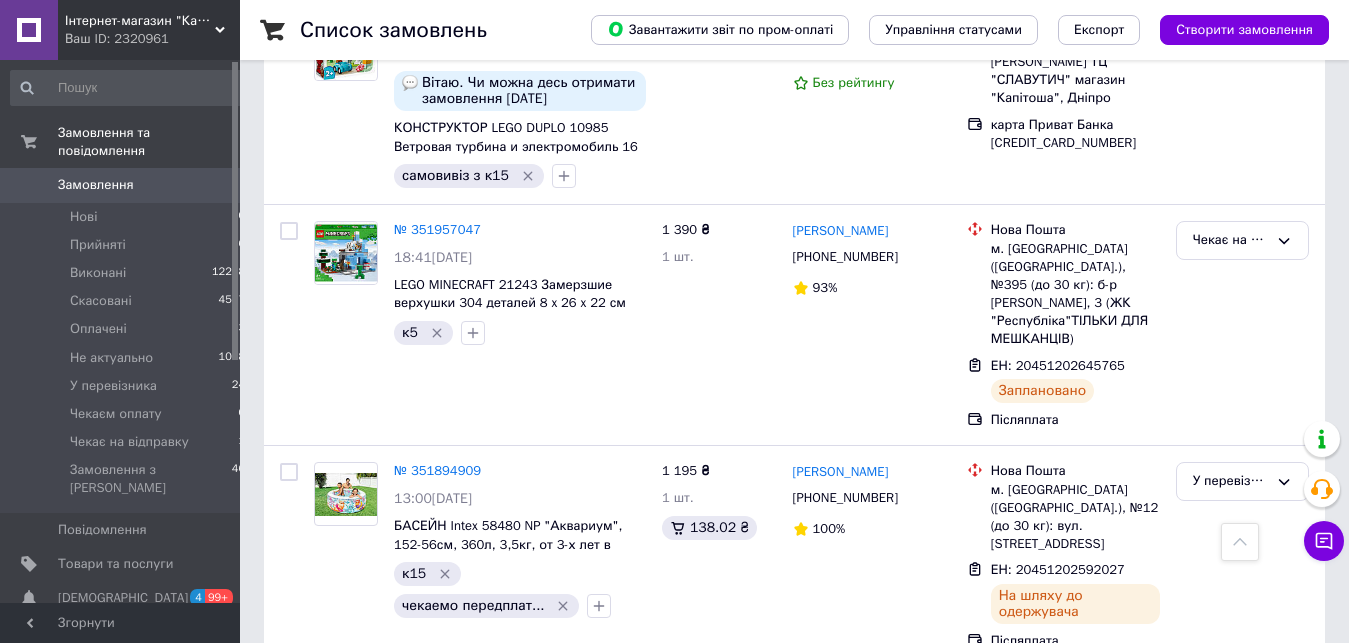 scroll, scrollTop: 510, scrollLeft: 0, axis: vertical 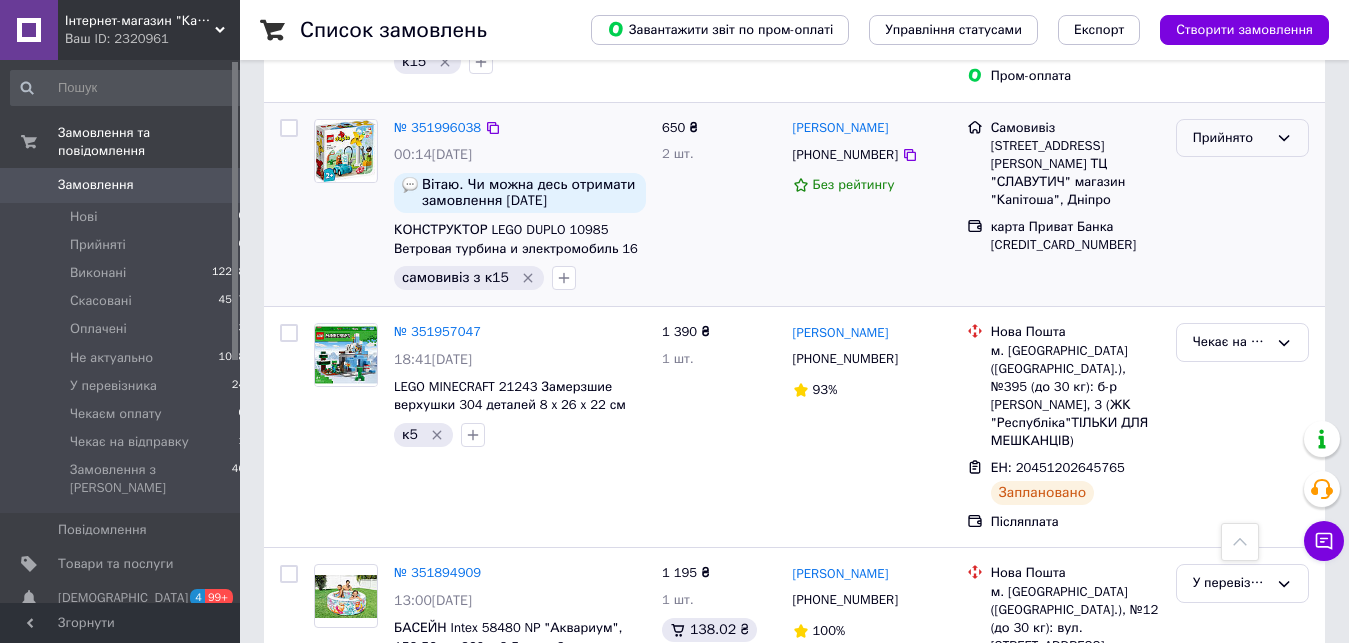 click on "Прийнято" at bounding box center [1230, 138] 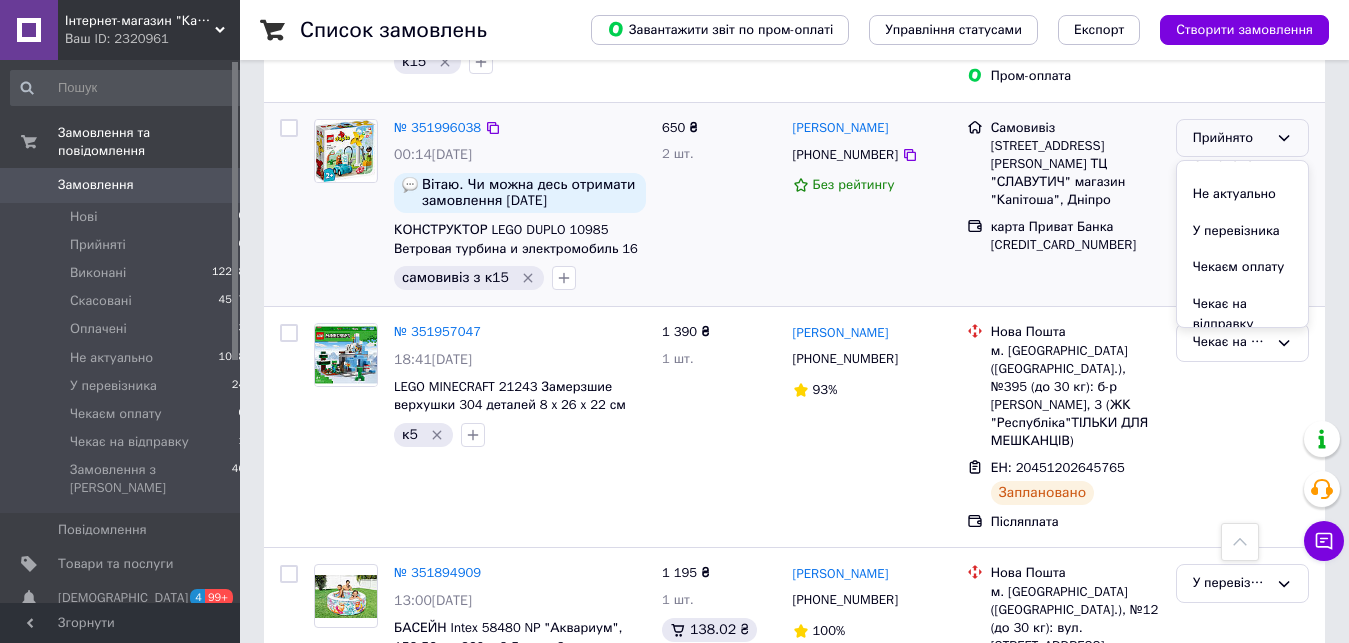 scroll, scrollTop: 108, scrollLeft: 0, axis: vertical 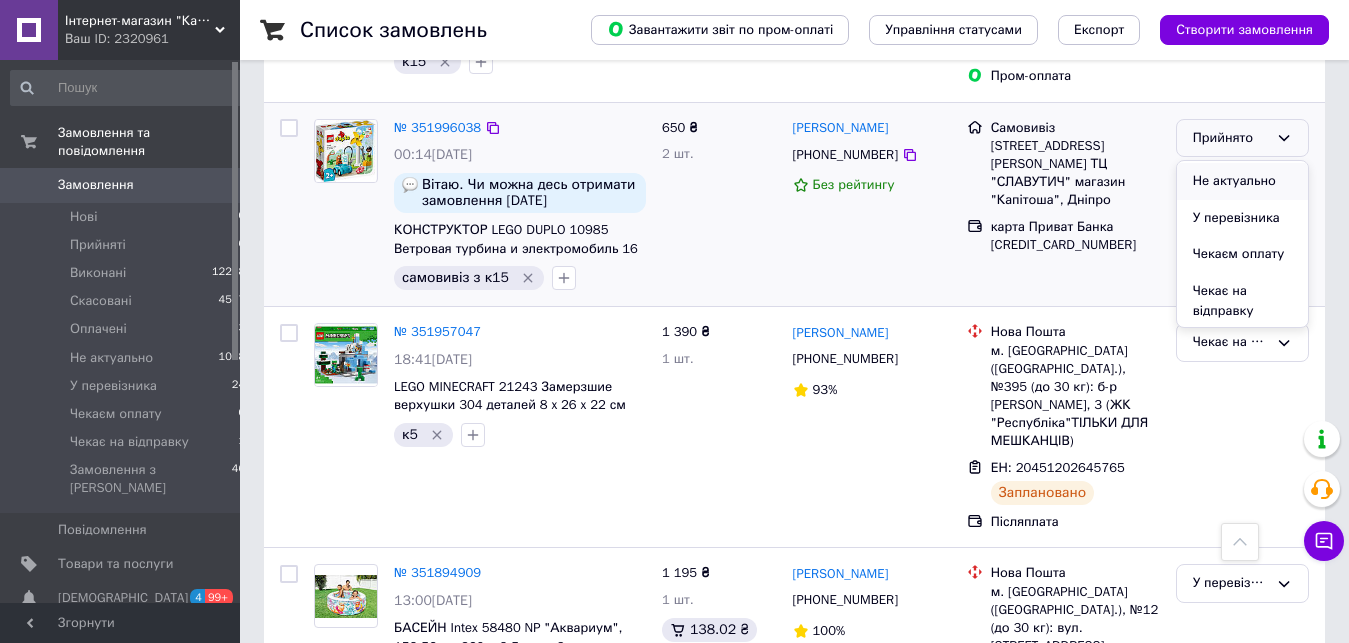 click on "Не актуально" at bounding box center [1242, 181] 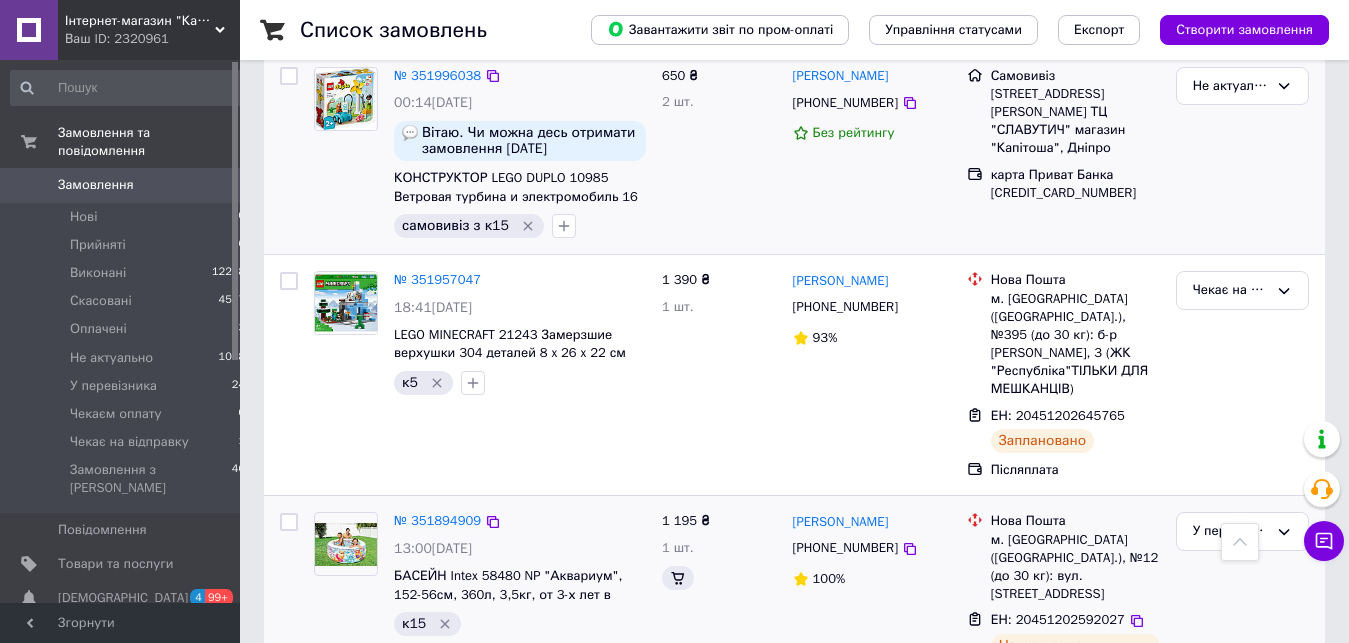 scroll, scrollTop: 458, scrollLeft: 0, axis: vertical 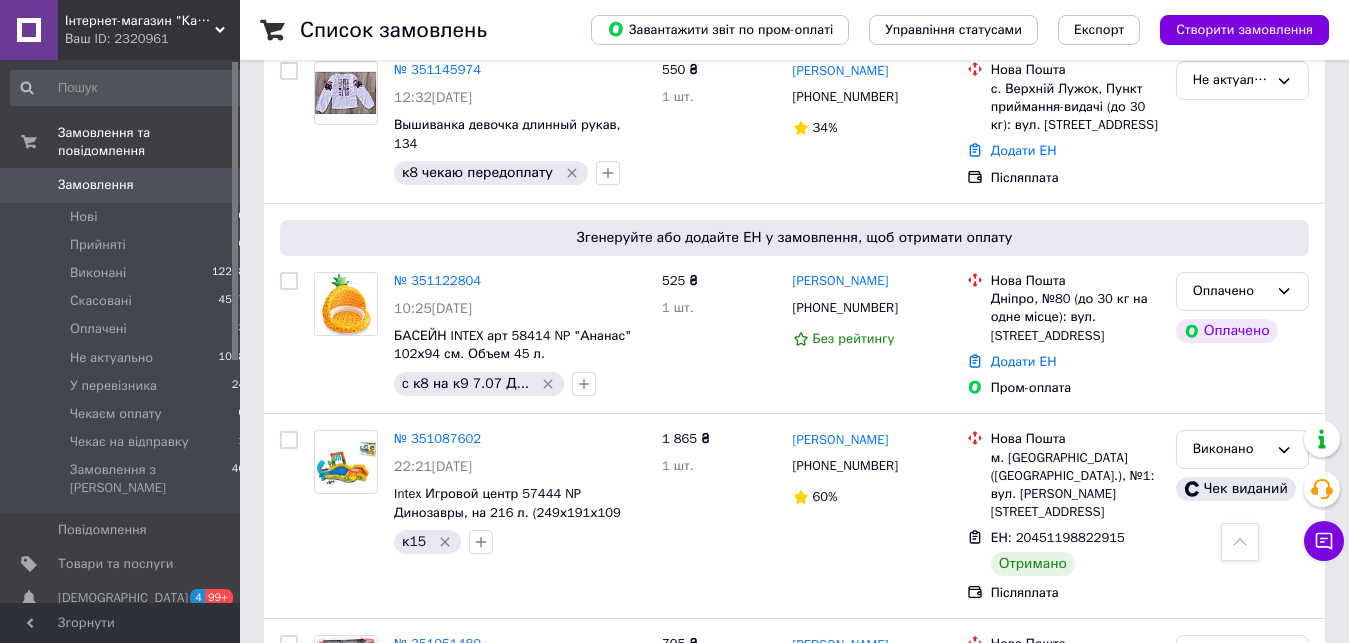 click on "2" at bounding box center (327, 1054) 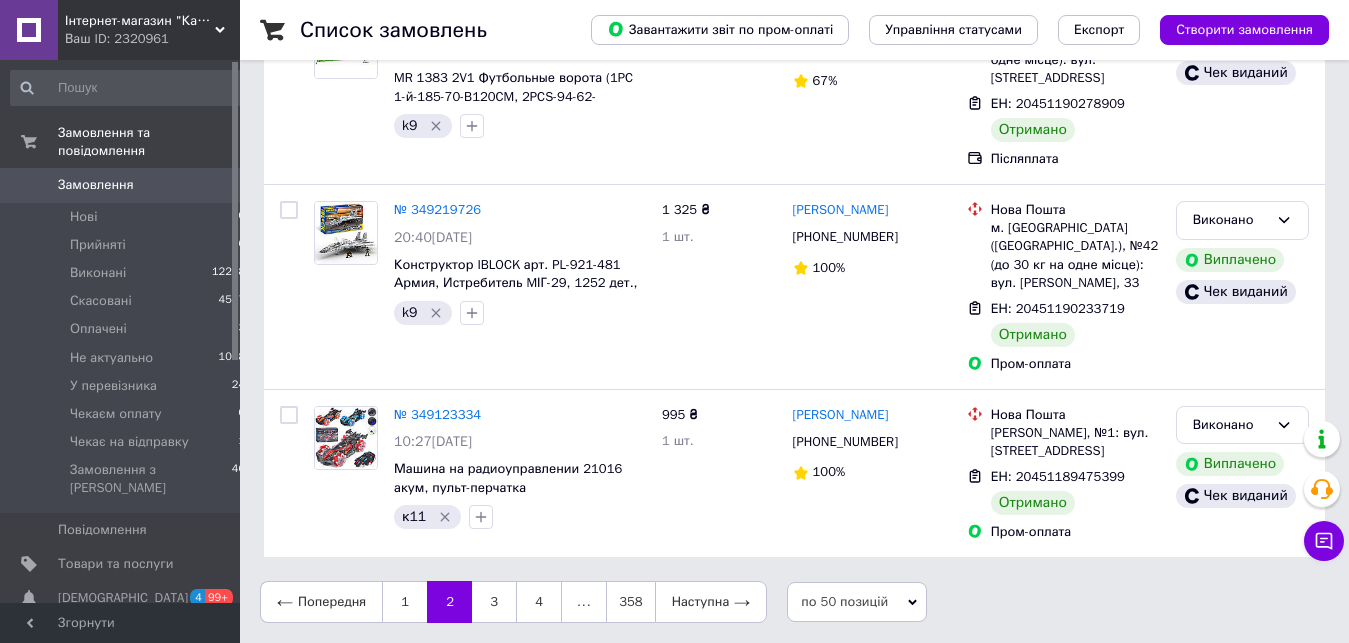 scroll, scrollTop: 0, scrollLeft: 0, axis: both 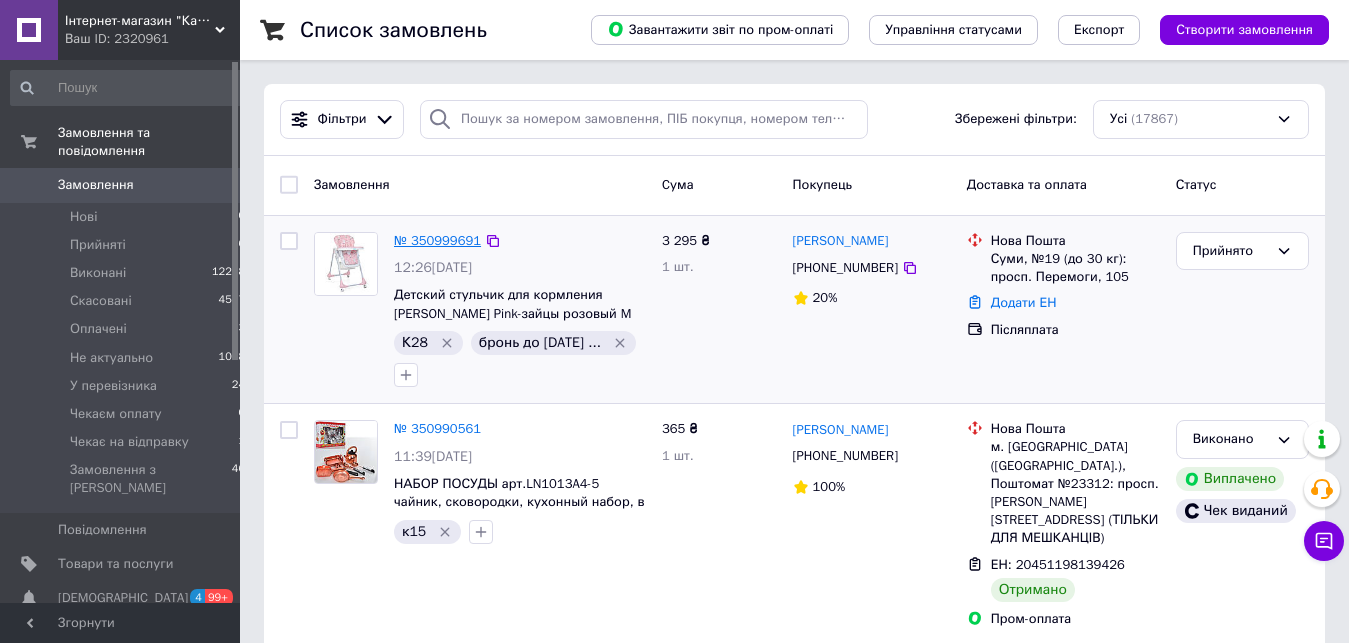 click on "№ 350999691" at bounding box center [437, 240] 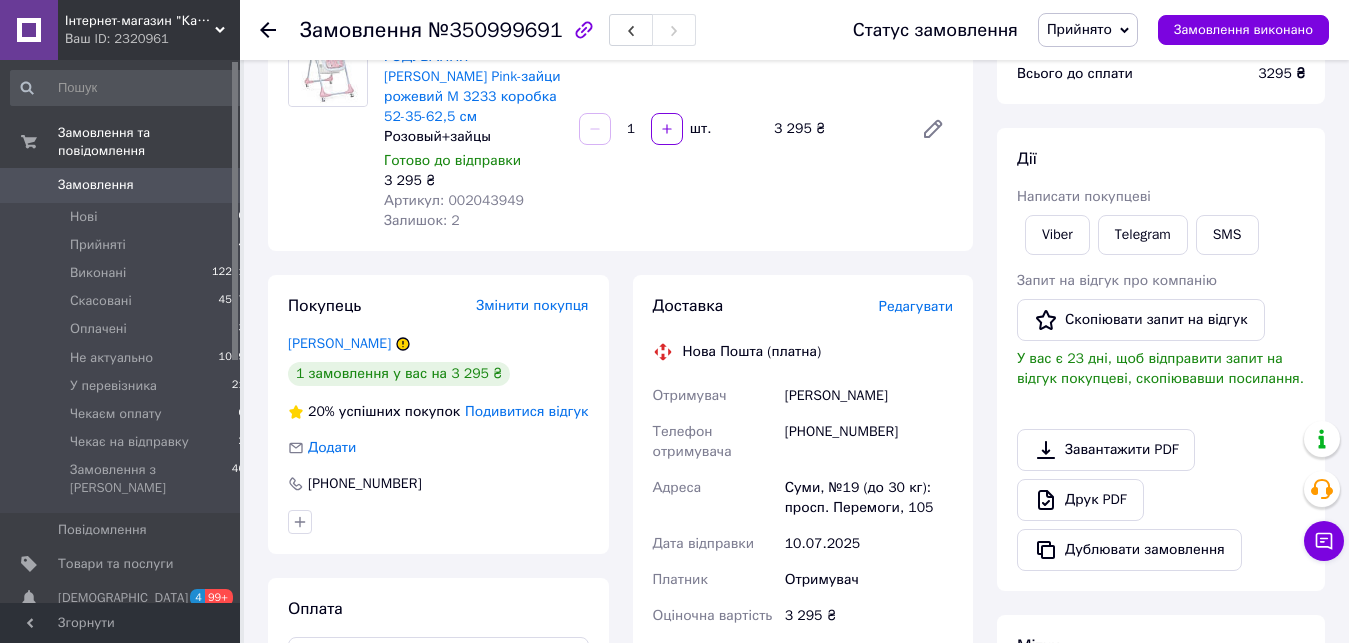 scroll, scrollTop: 510, scrollLeft: 0, axis: vertical 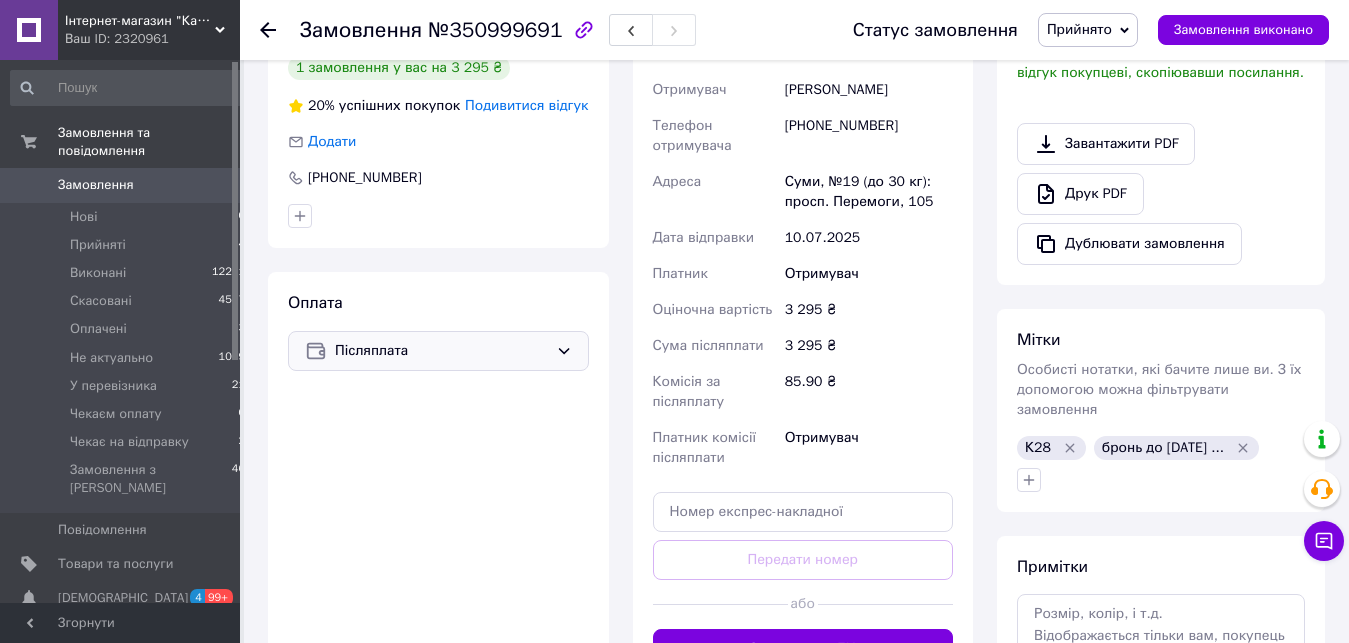 click on "Післяплата" at bounding box center [441, 351] 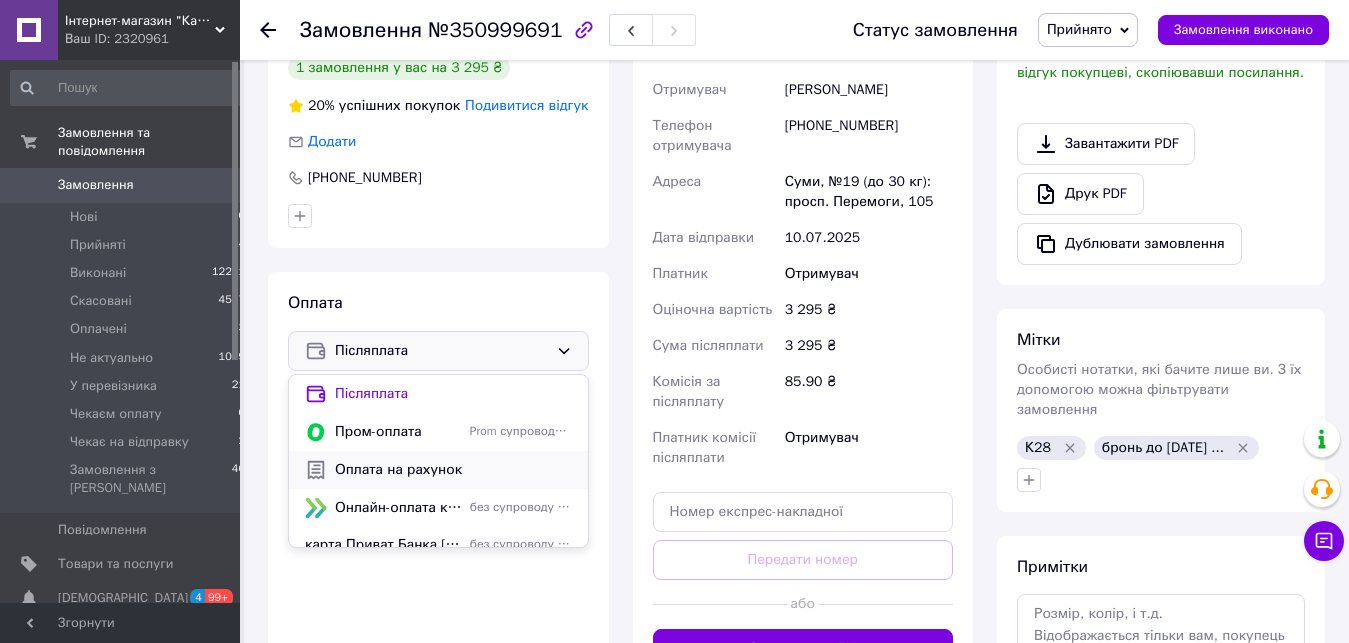 click on "Оплата на рахунок" at bounding box center (453, 470) 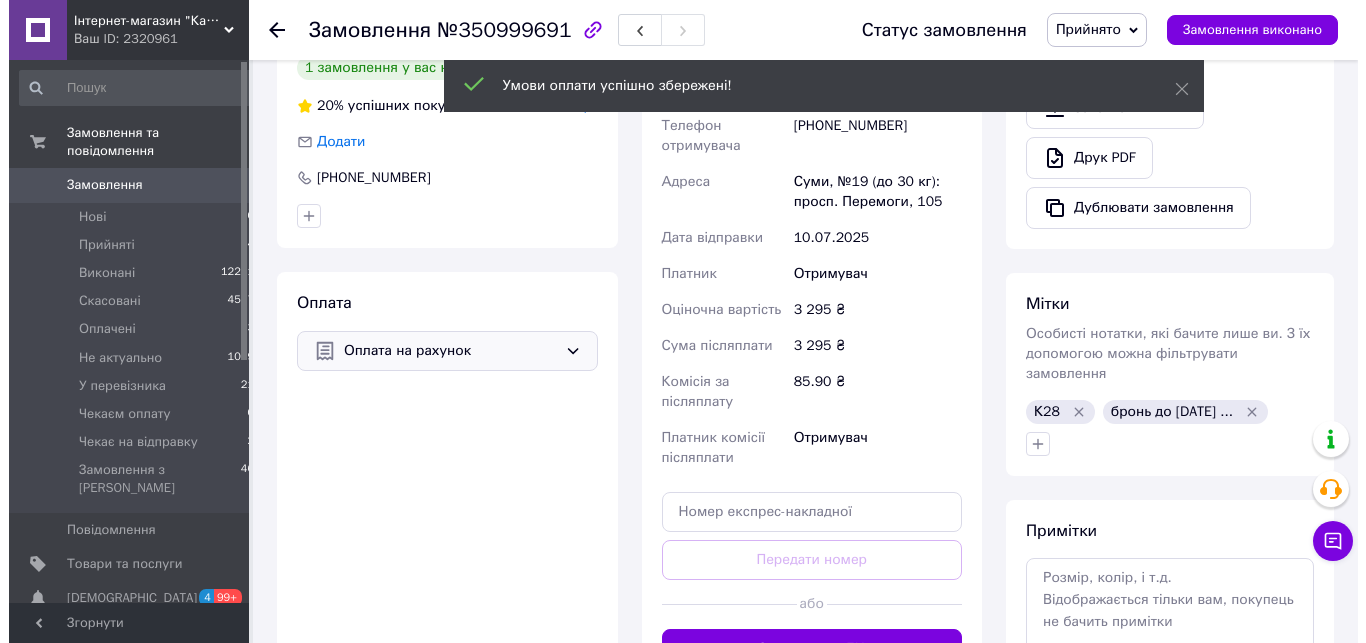 scroll, scrollTop: 204, scrollLeft: 0, axis: vertical 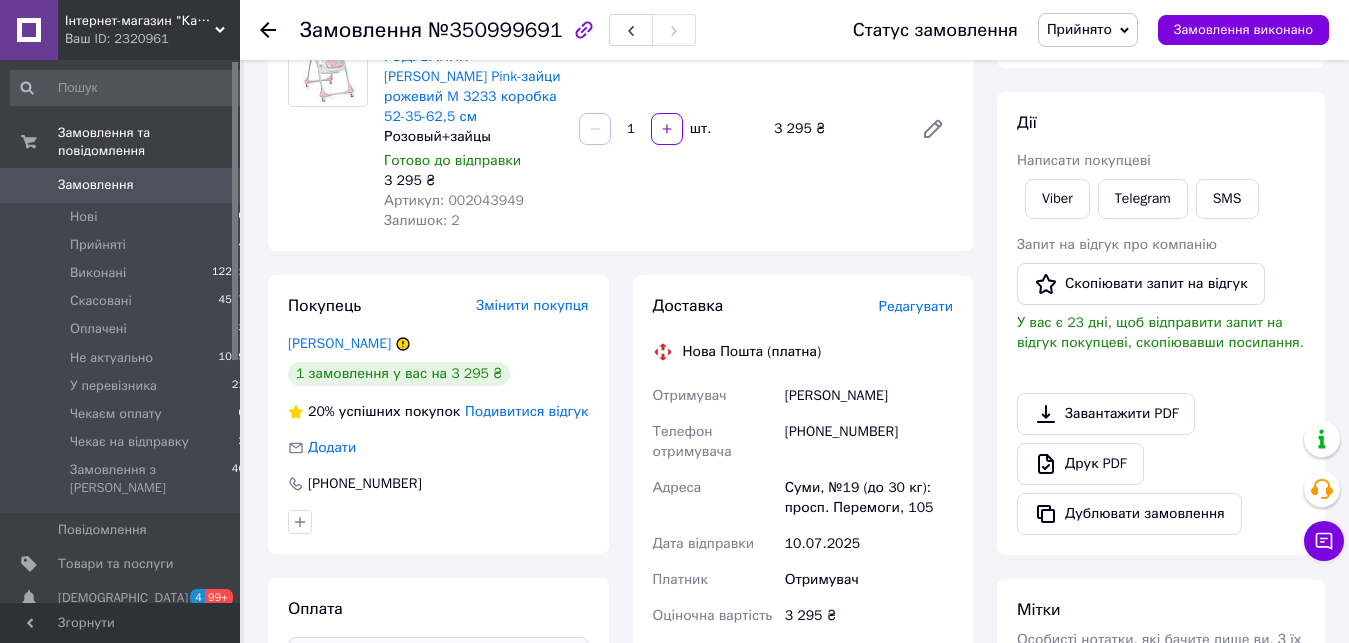 click on "Редагувати" at bounding box center [916, 306] 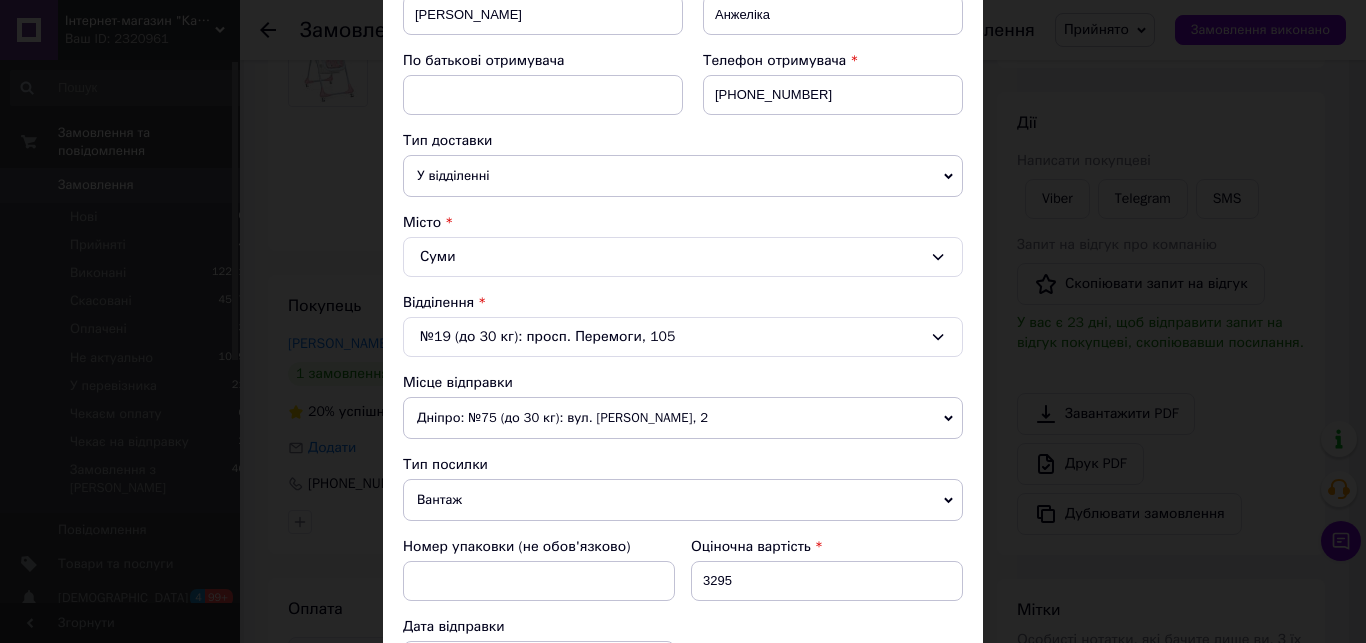 scroll, scrollTop: 456, scrollLeft: 0, axis: vertical 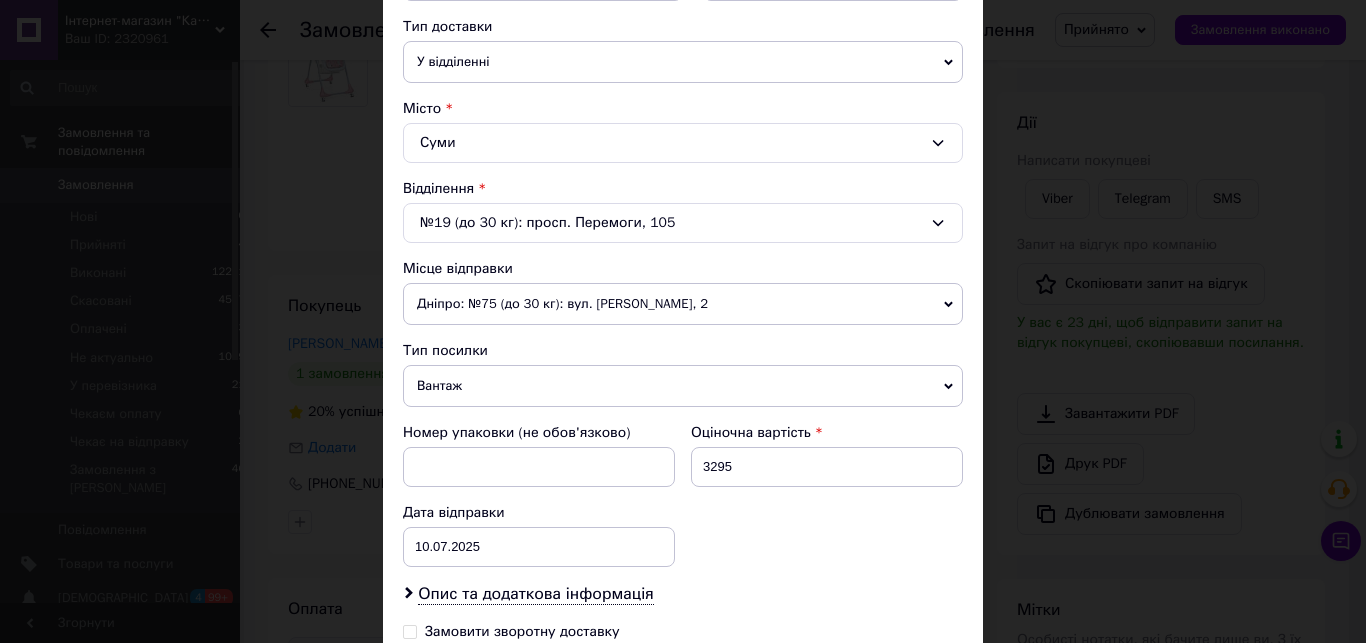 click on "Дніпро: №75 (до 30 кг): вул. [PERSON_NAME], 2" at bounding box center (683, 304) 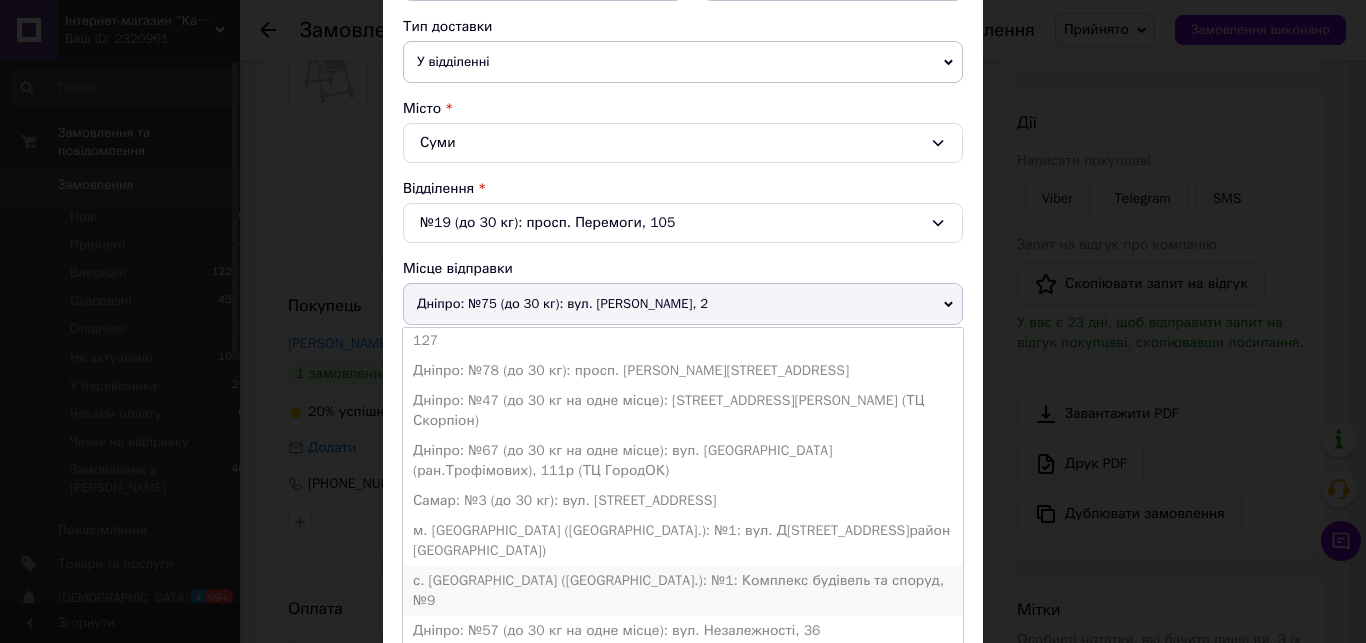 scroll, scrollTop: 470, scrollLeft: 0, axis: vertical 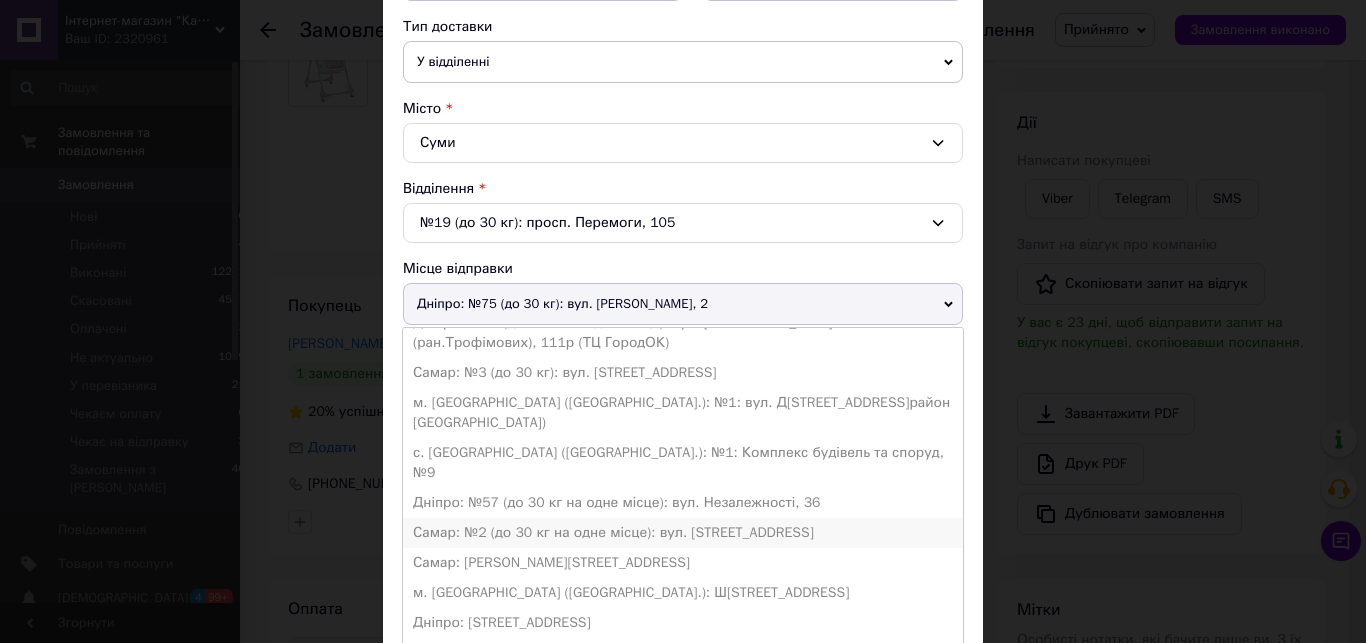 click on "Самар: №2 (до 30 кг на одне місце): вул. [STREET_ADDRESS]" at bounding box center [683, 533] 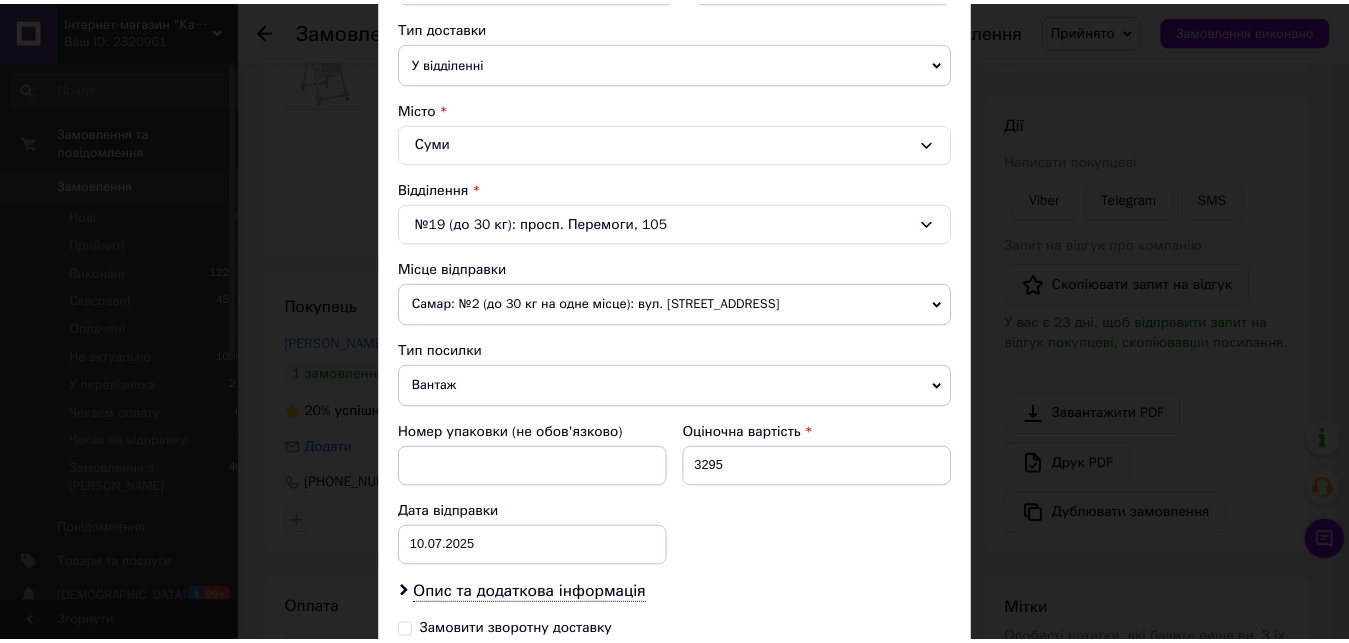 scroll, scrollTop: 684, scrollLeft: 0, axis: vertical 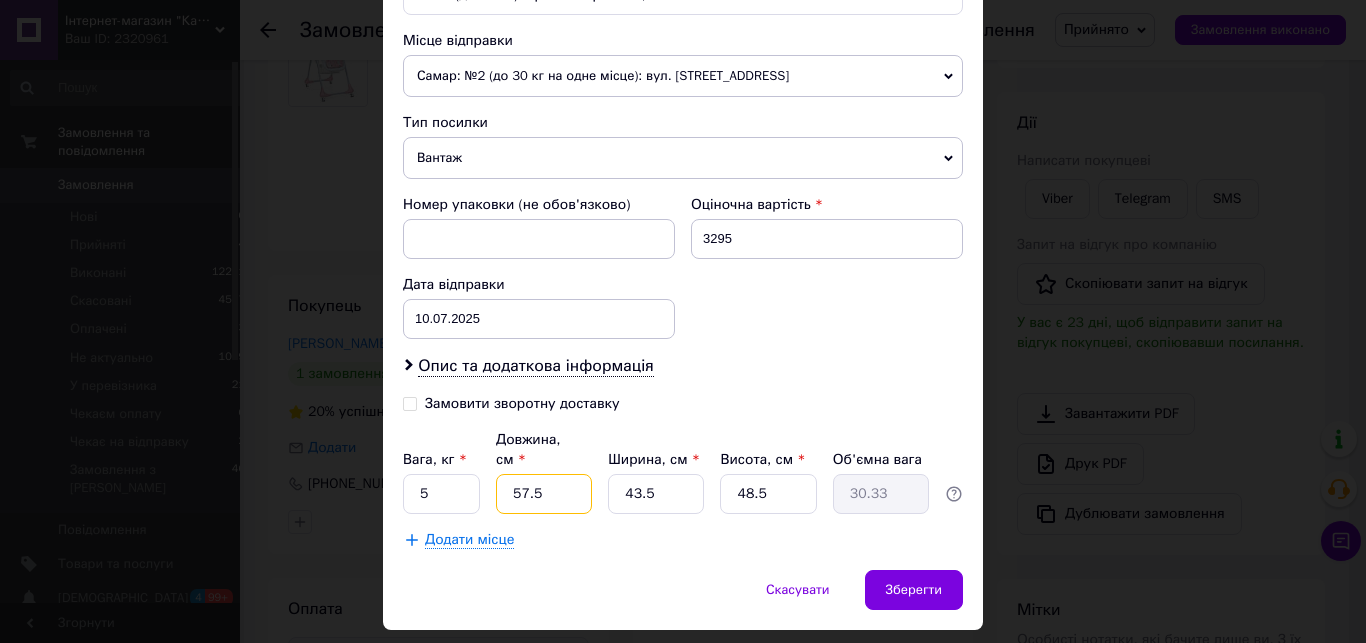 drag, startPoint x: 551, startPoint y: 479, endPoint x: 464, endPoint y: 478, distance: 87.005745 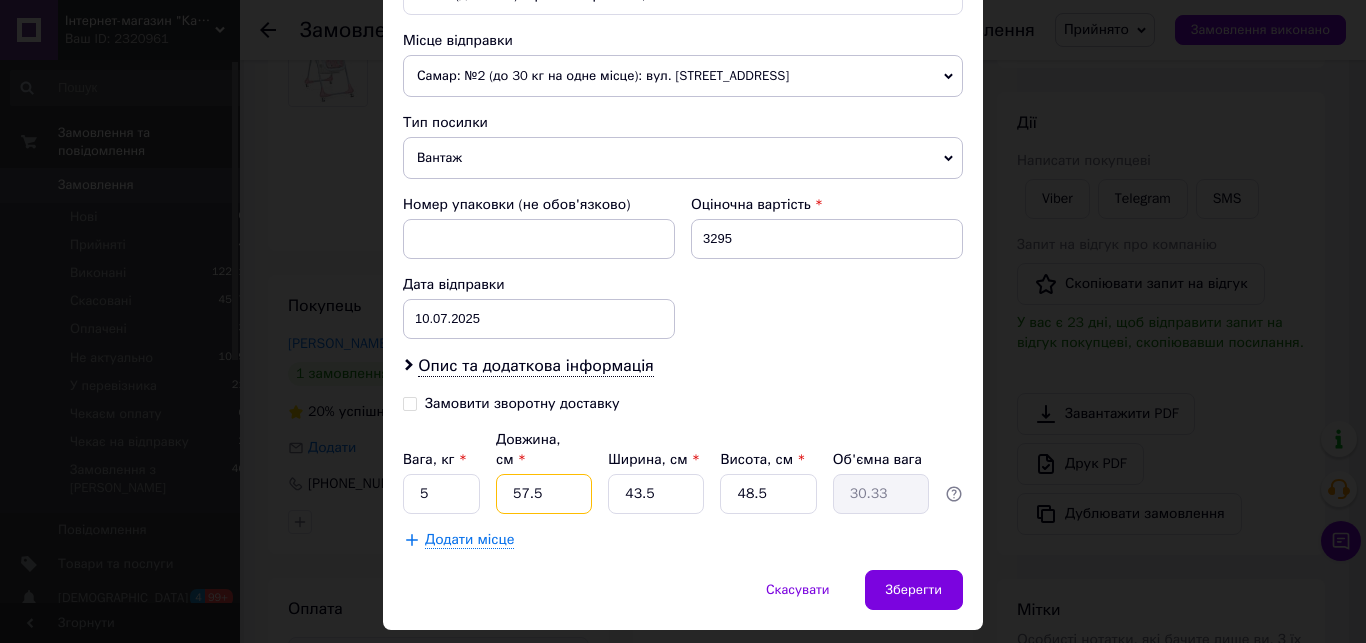 click on "Вага, кг   * 5 Довжина, см   * 57.5 Ширина, см   * 43.5 Висота, см   * 48.5 Об'ємна вага 30.33" at bounding box center [683, 472] 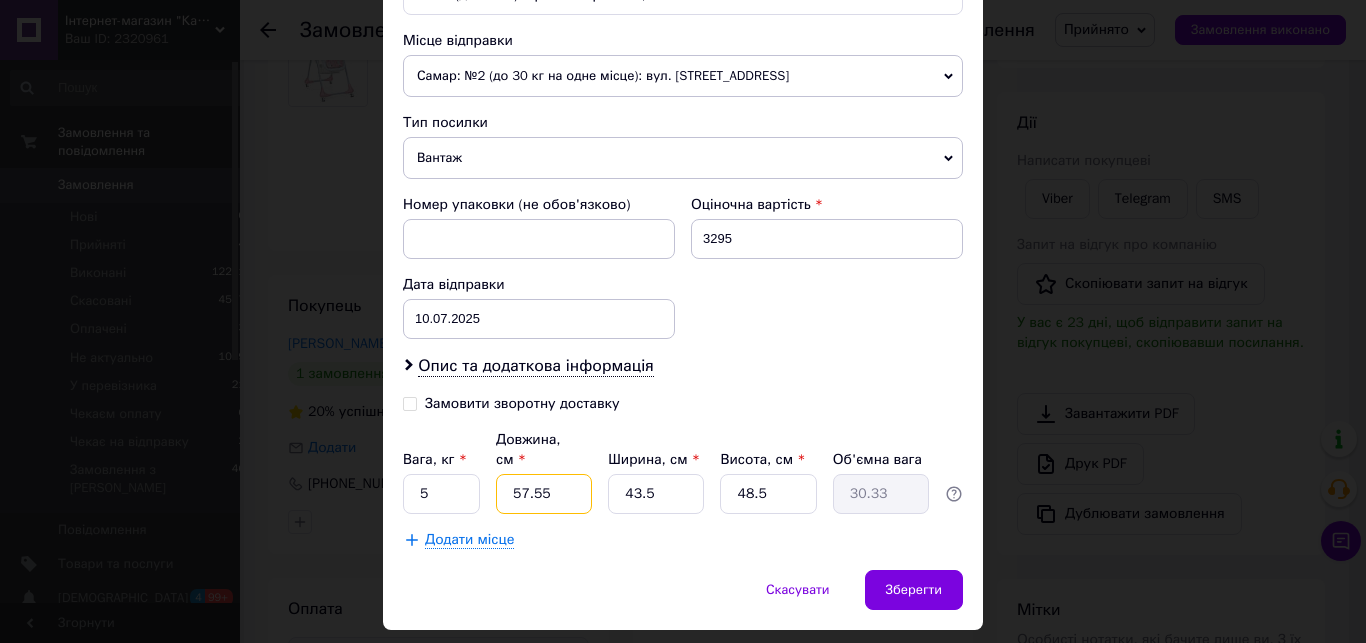 type on "57.552" 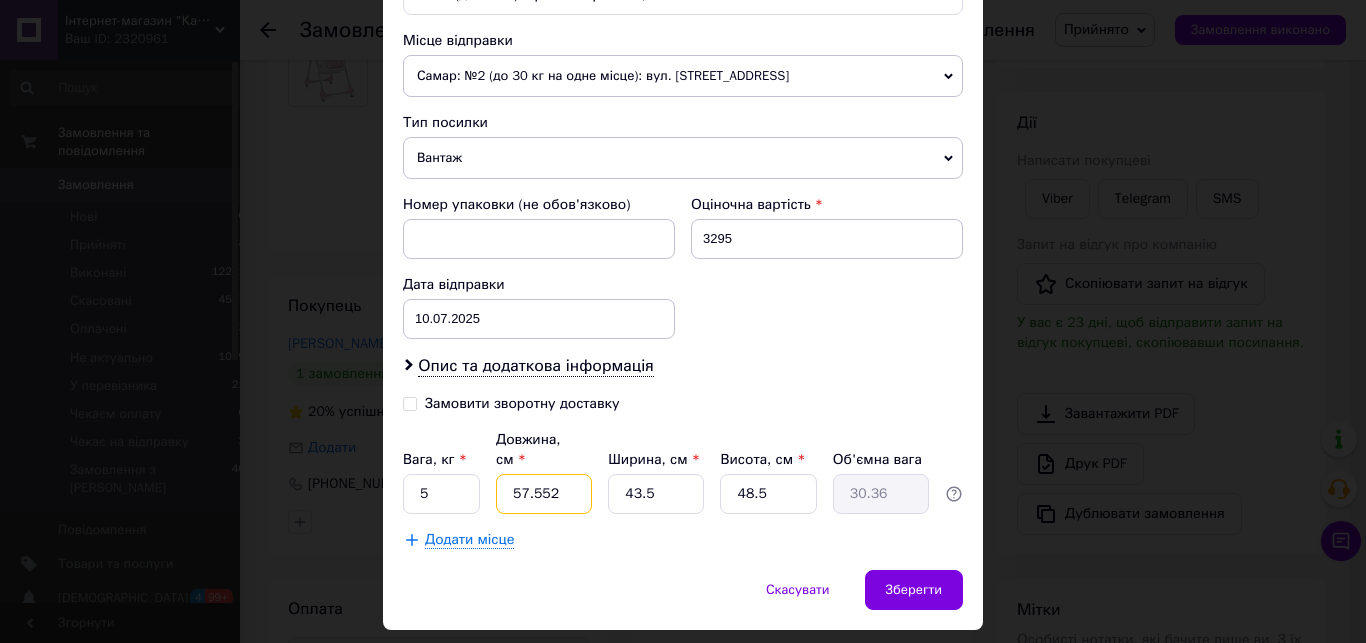 type on "30.36" 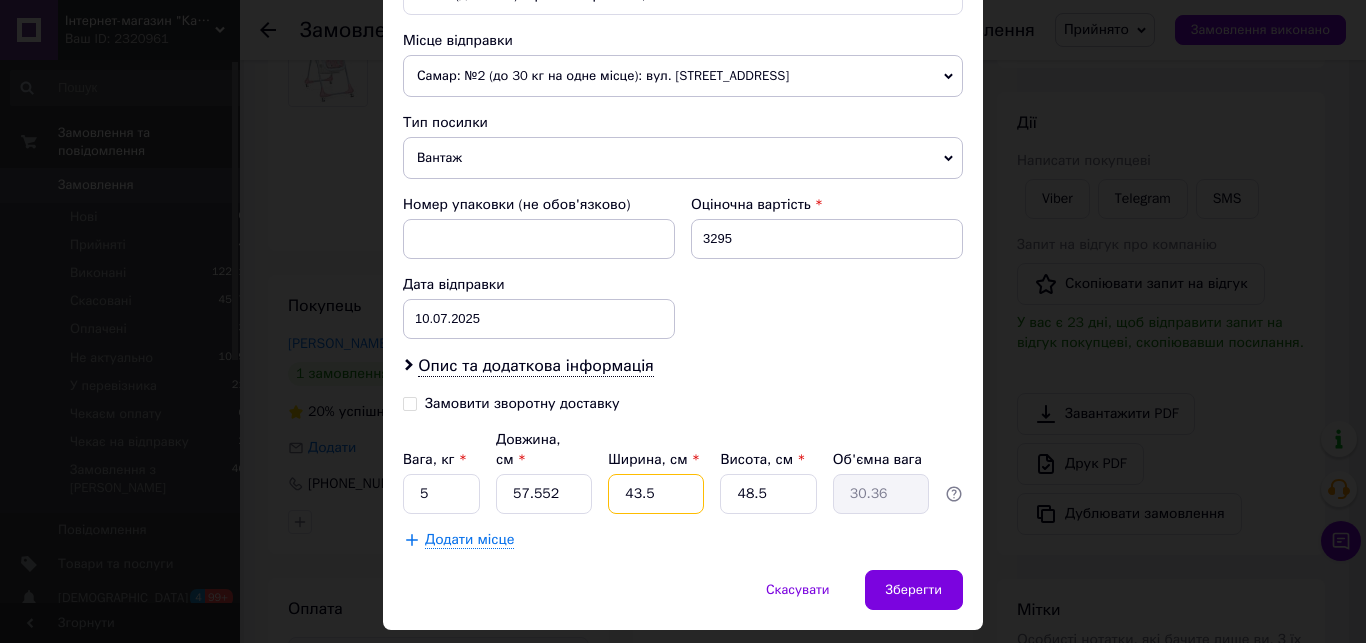 click on "Вага, кг   * 5 Довжина, см   * 57.552 Ширина, см   * 43.5 Висота, см   * 48.5 Об'ємна вага 30.36" at bounding box center (683, 472) 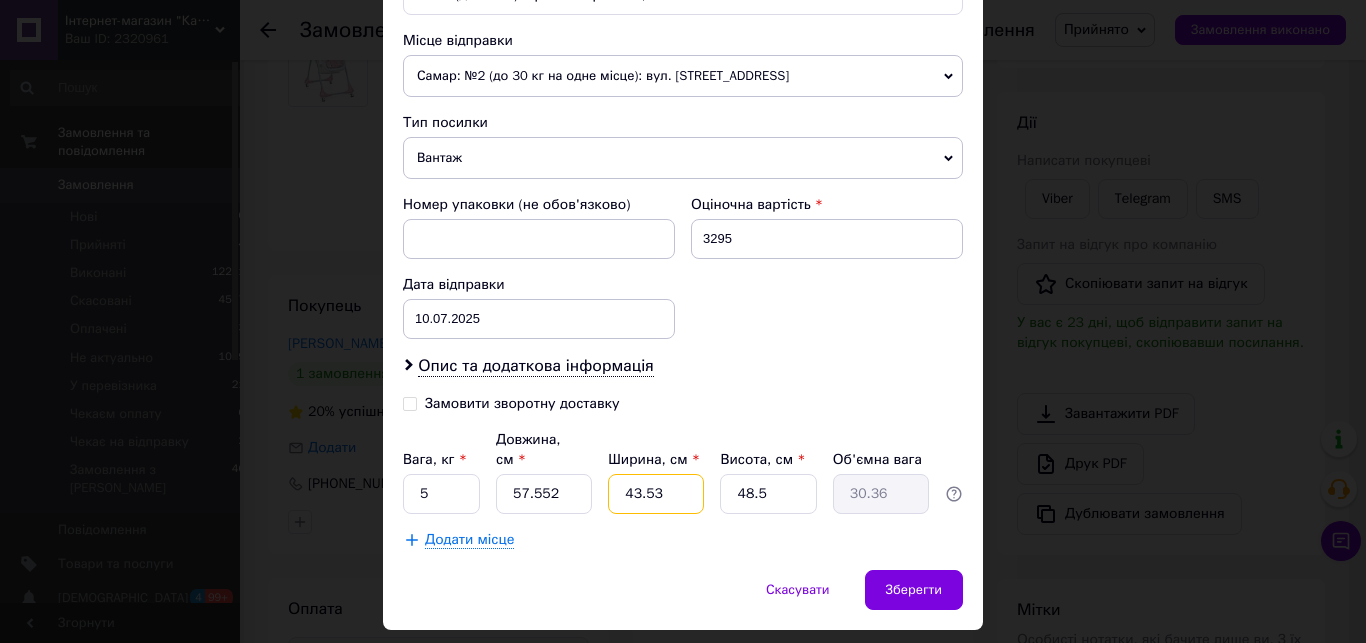 type on "43.53" 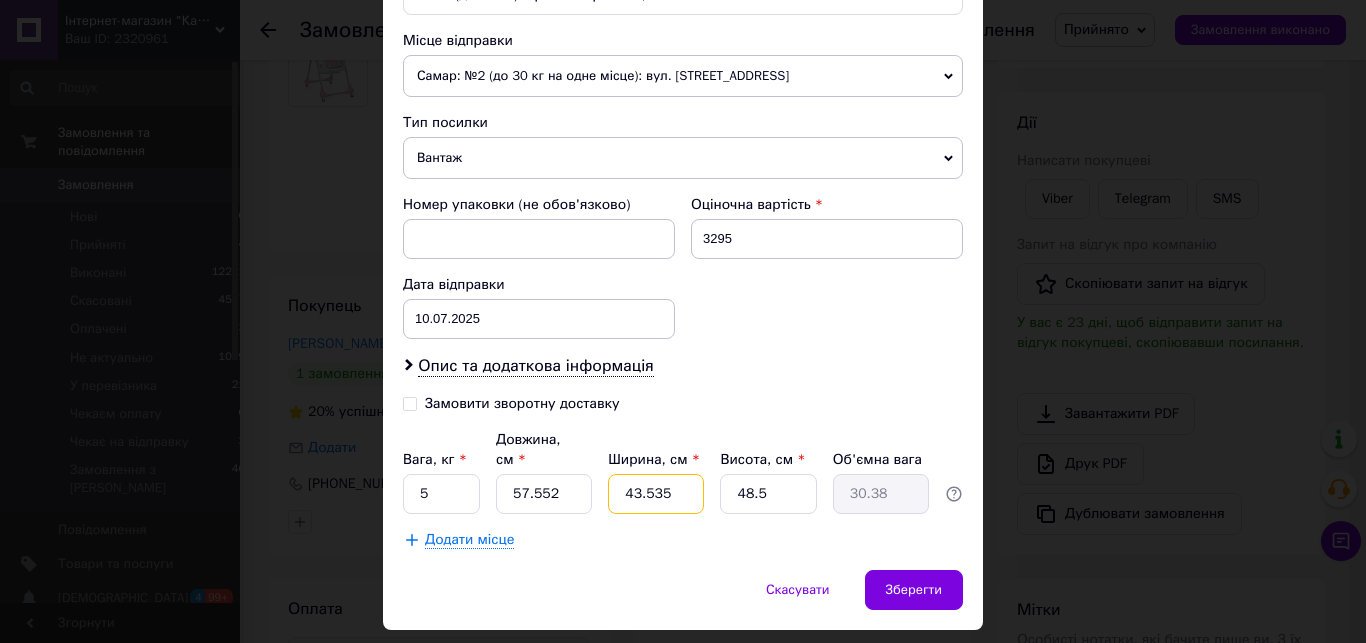 click on "43.535" at bounding box center (656, 494) 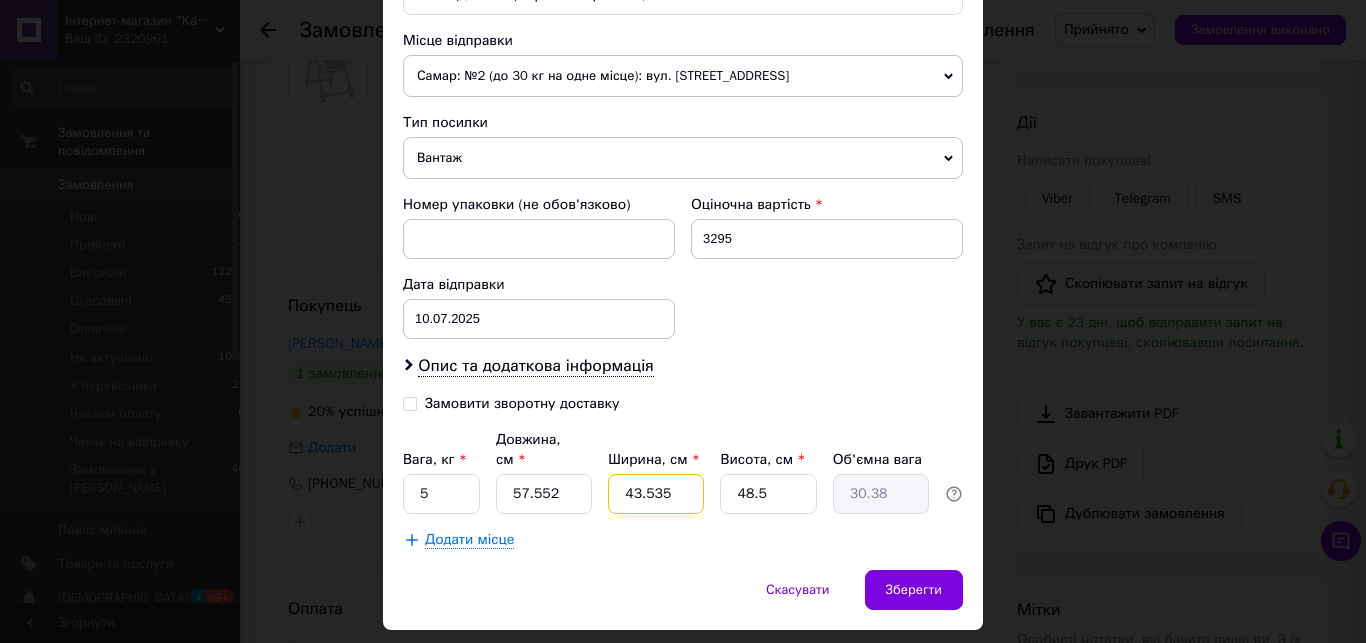type on "43.535" 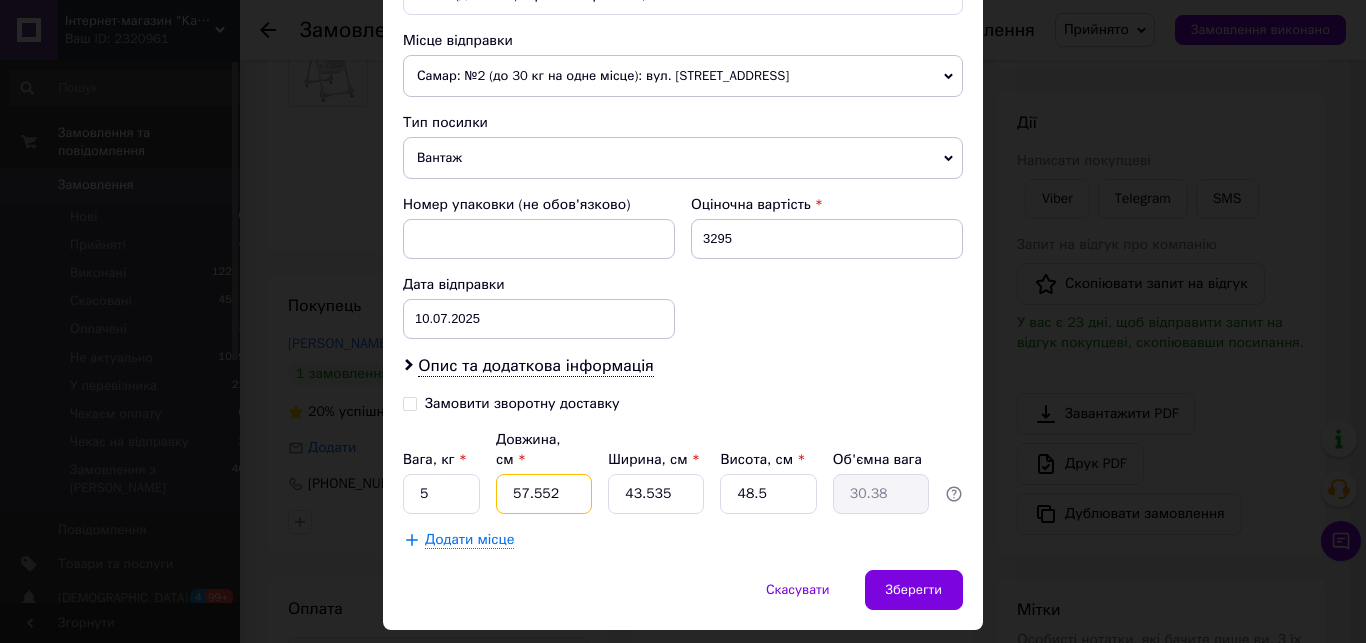 drag, startPoint x: 546, startPoint y: 472, endPoint x: 454, endPoint y: 473, distance: 92.00543 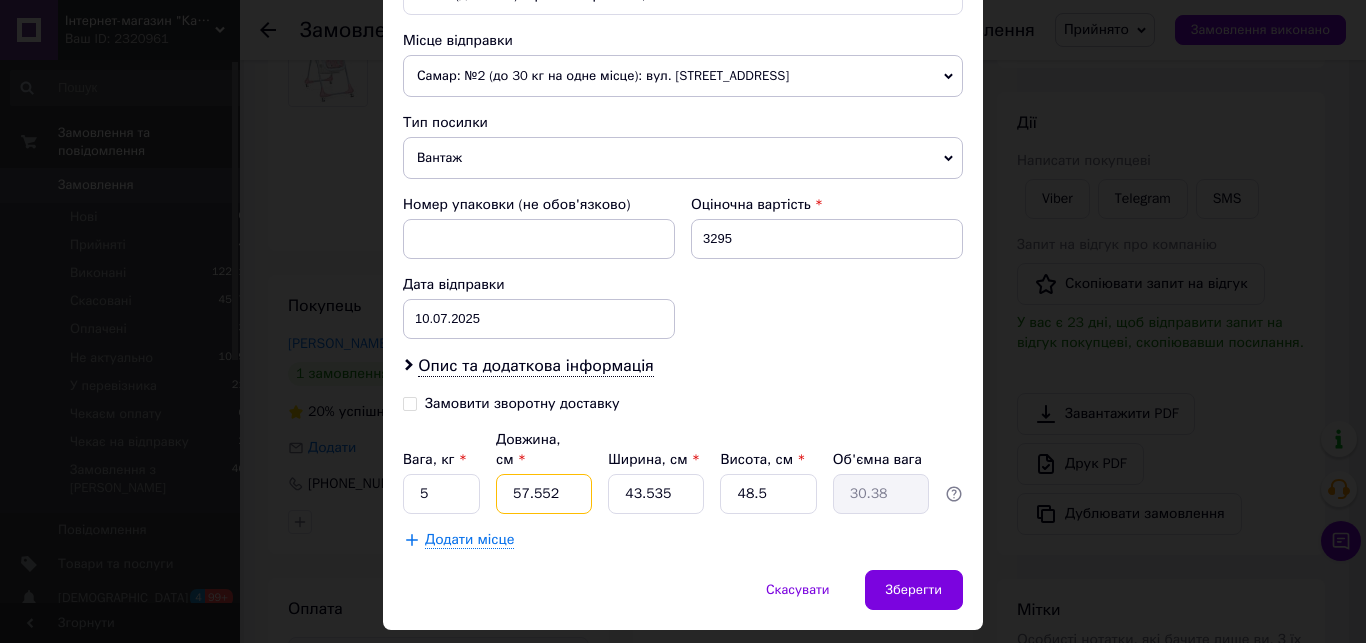 type on "5" 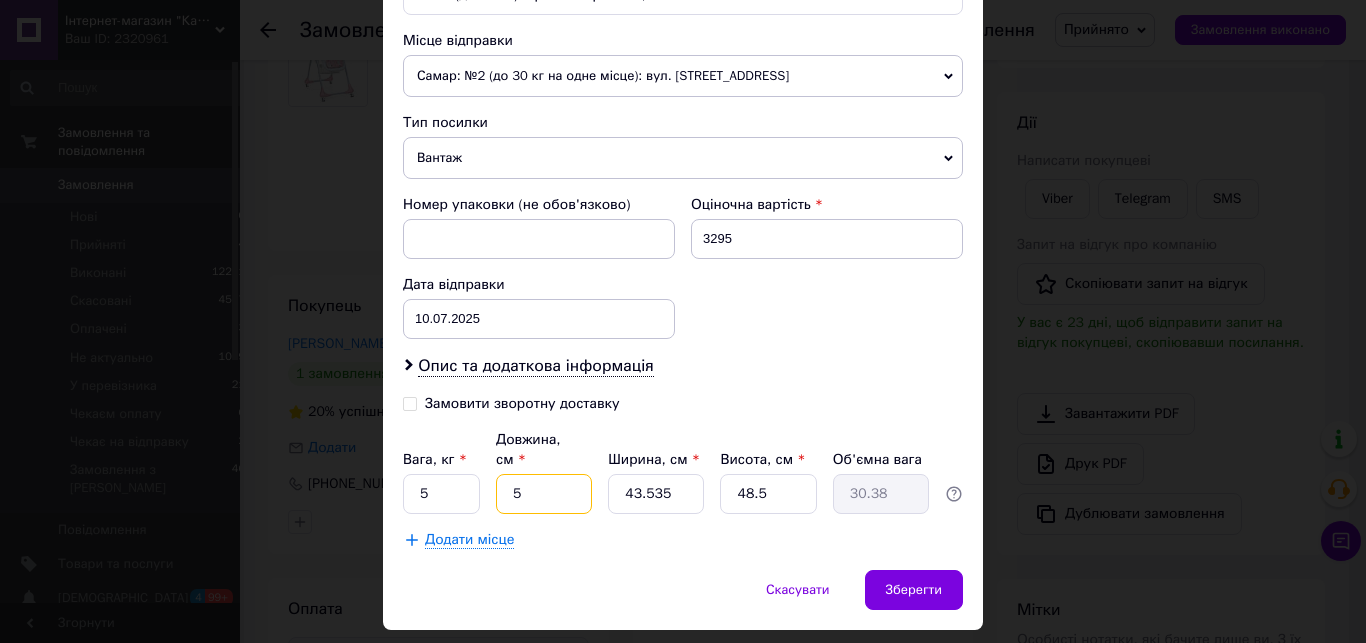 type on "2.64" 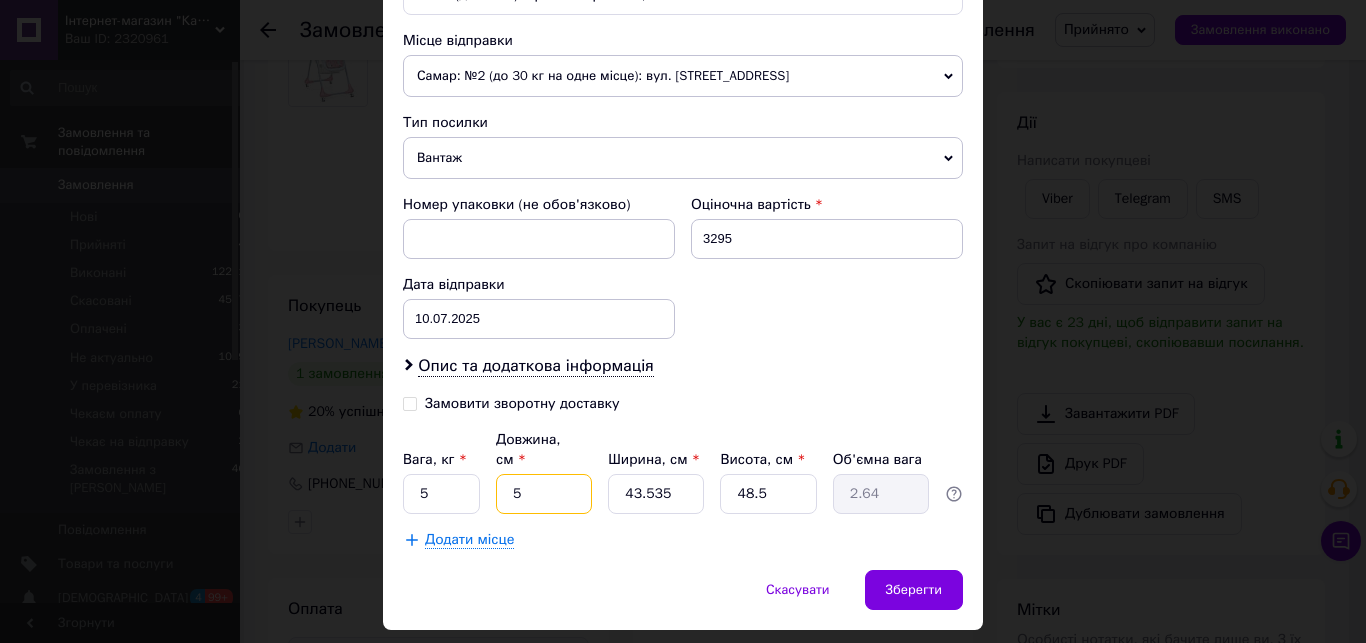 type on "52" 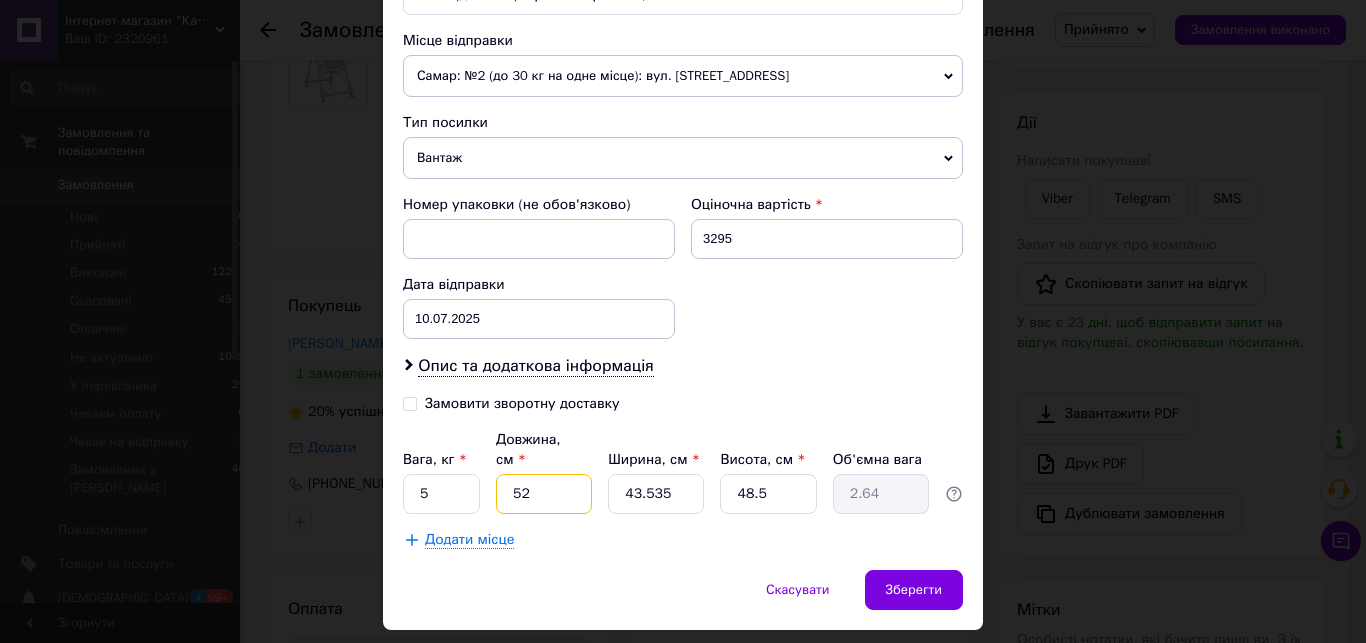 type on "27.45" 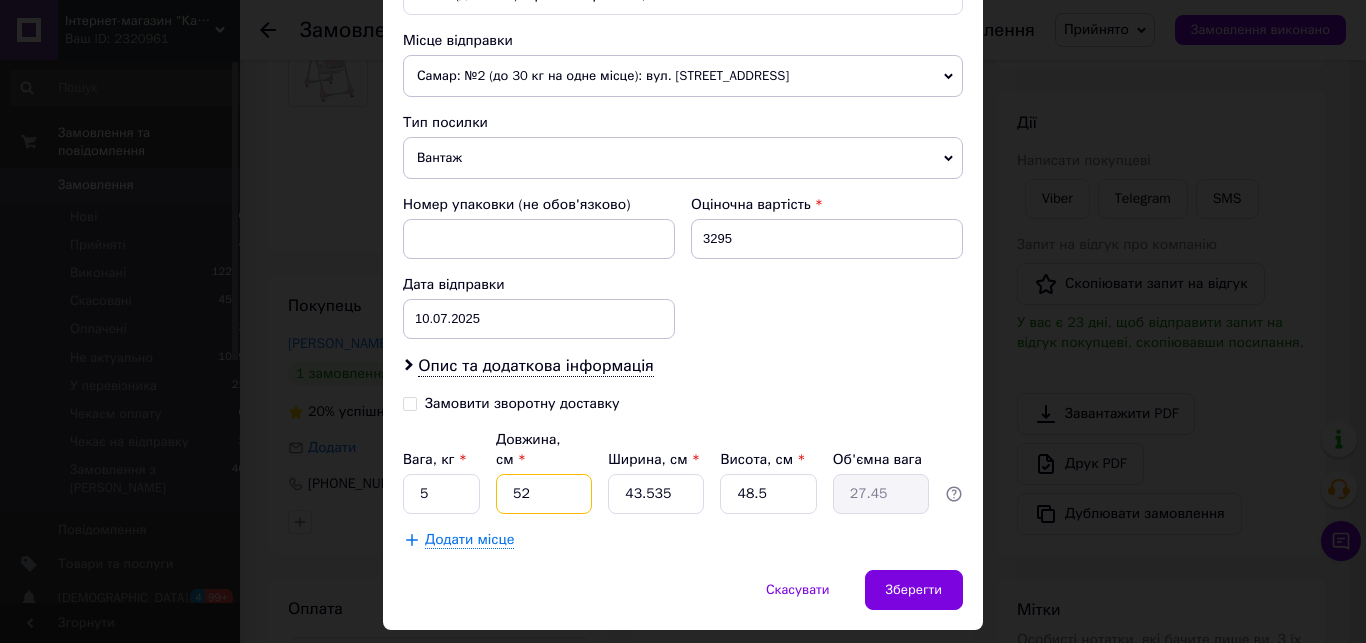 type on "52" 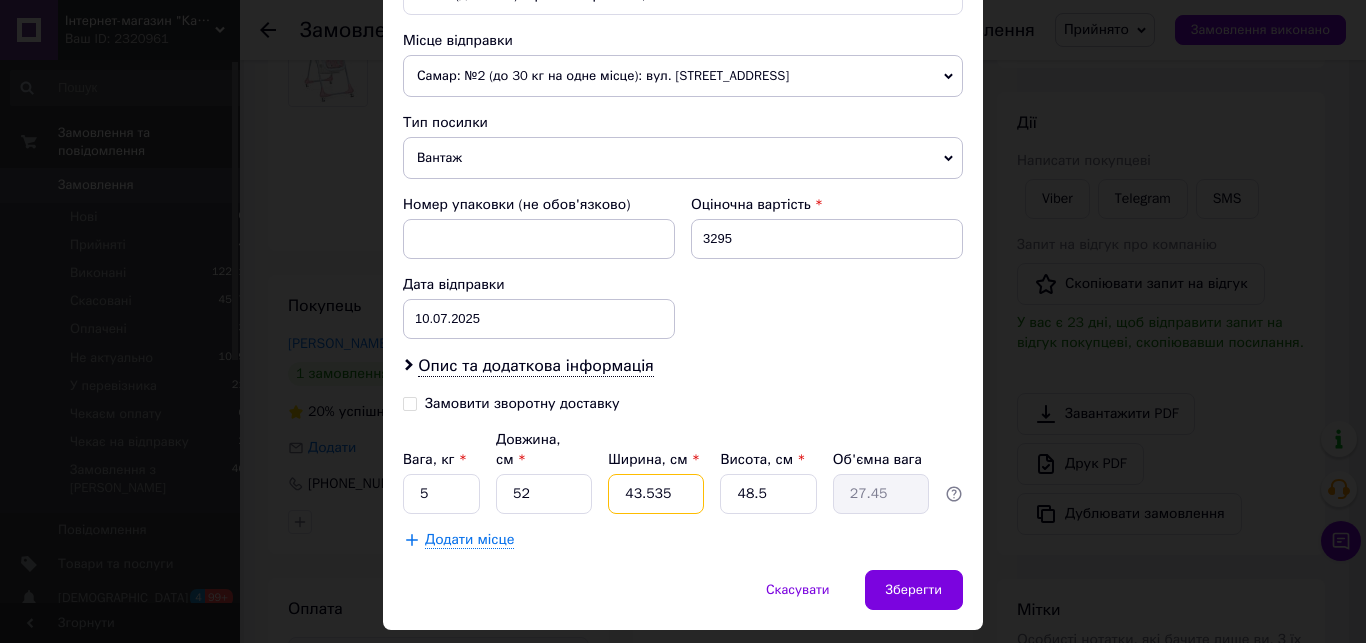 drag, startPoint x: 664, startPoint y: 472, endPoint x: 675, endPoint y: 470, distance: 11.18034 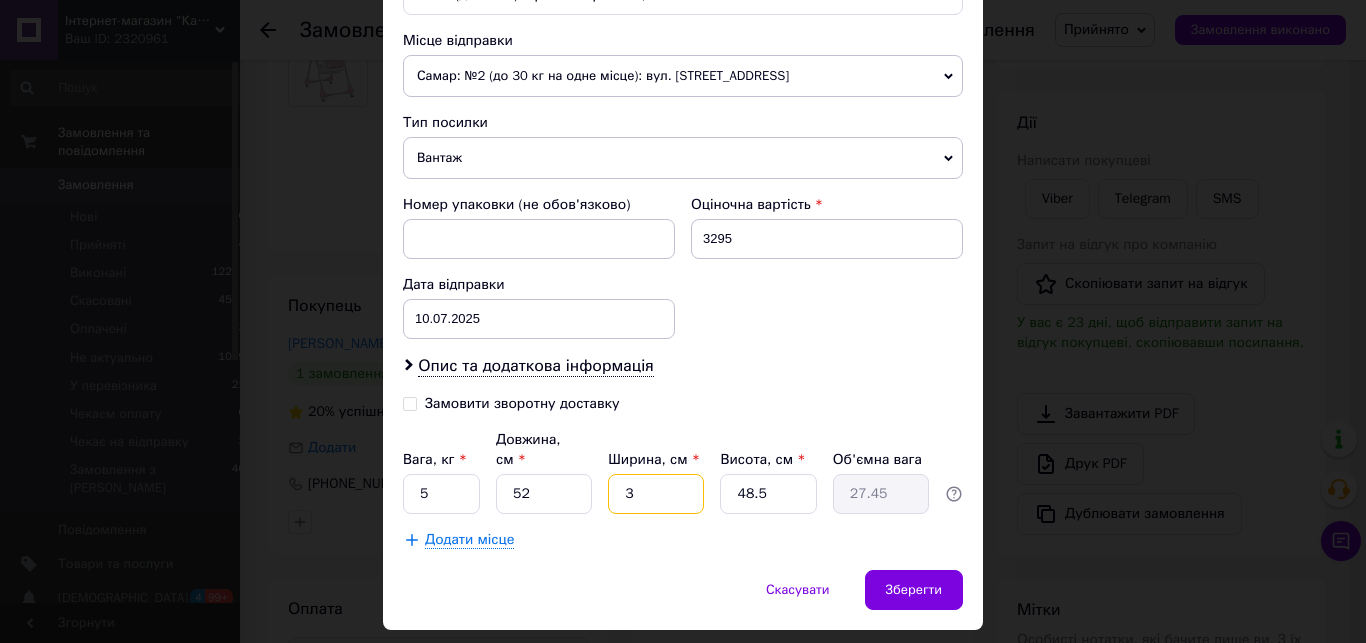 type on "35" 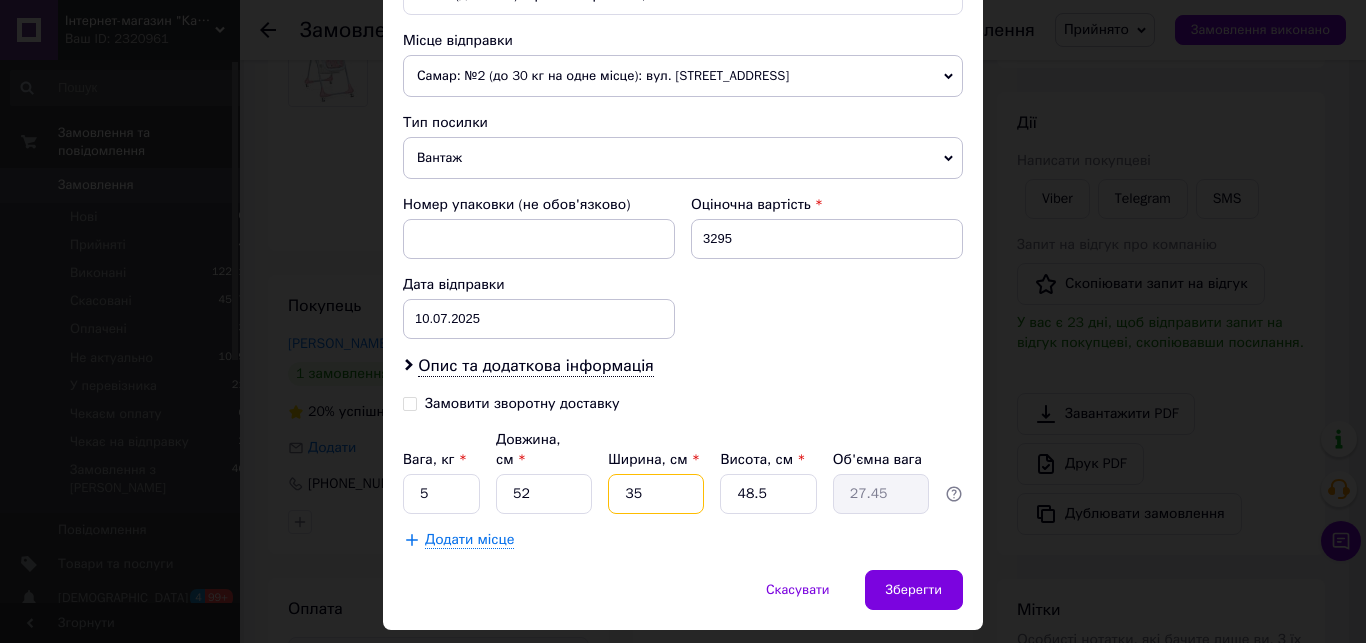 type on "22.07" 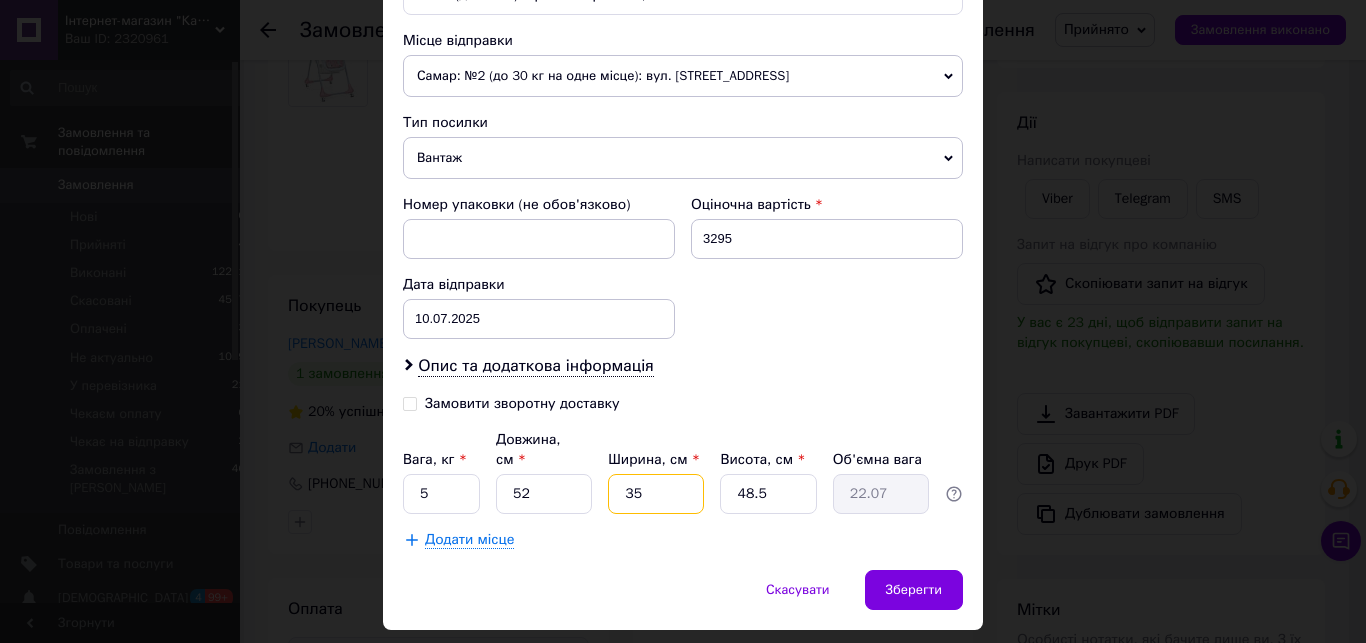 type on "35" 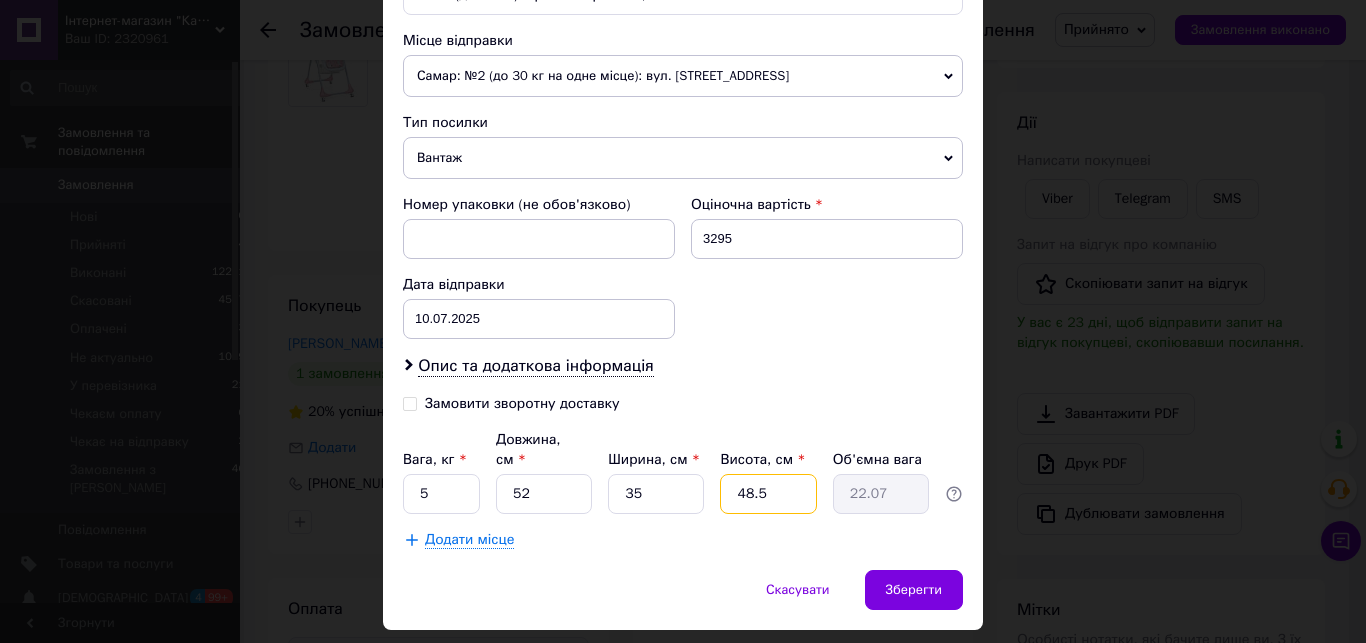 drag, startPoint x: 784, startPoint y: 480, endPoint x: 734, endPoint y: 477, distance: 50.08992 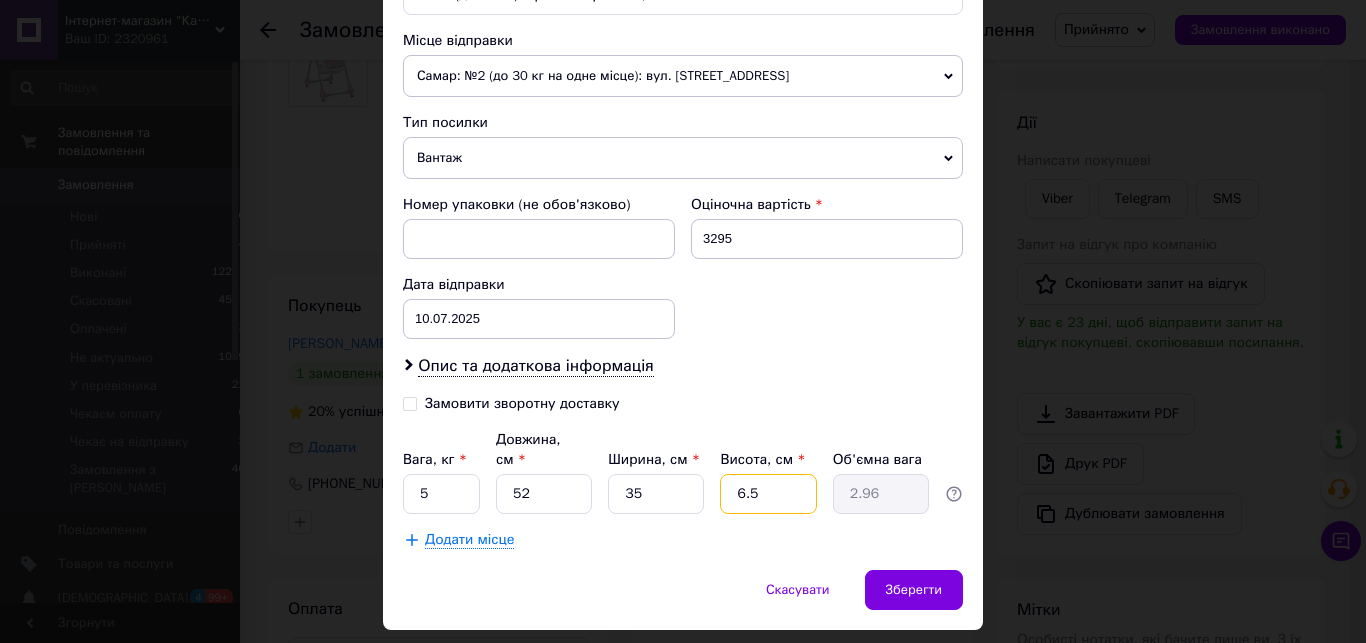 type on "62.5" 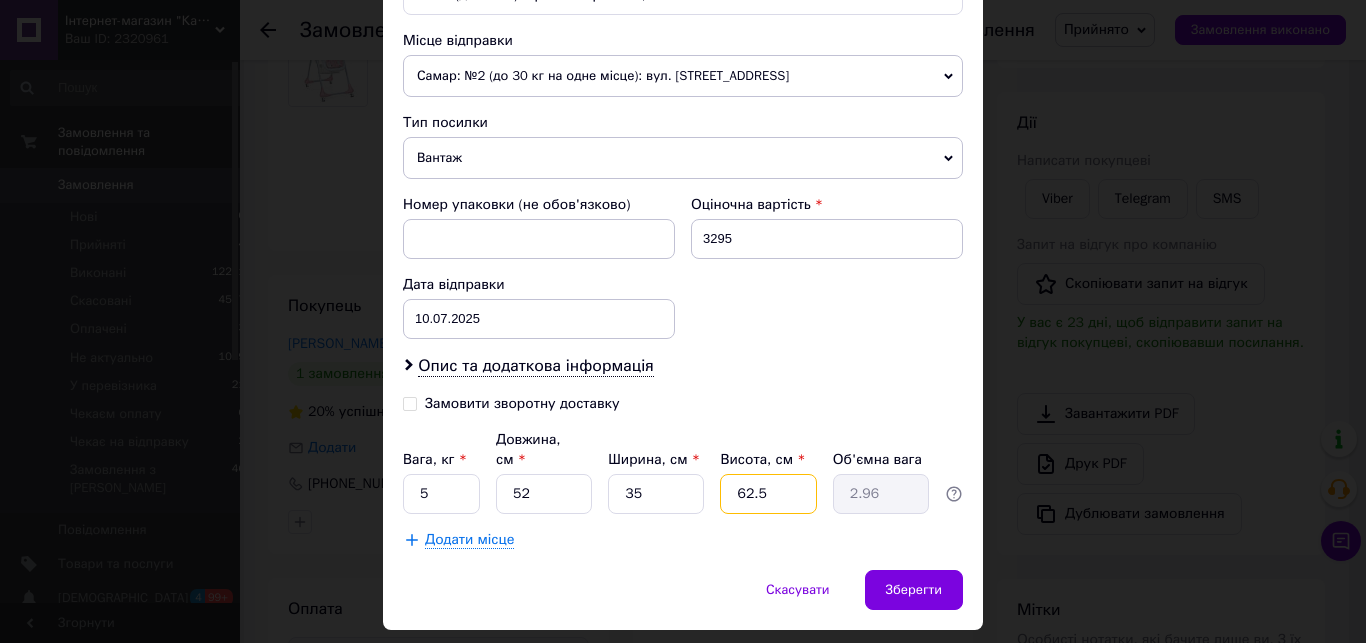 type on "28.44" 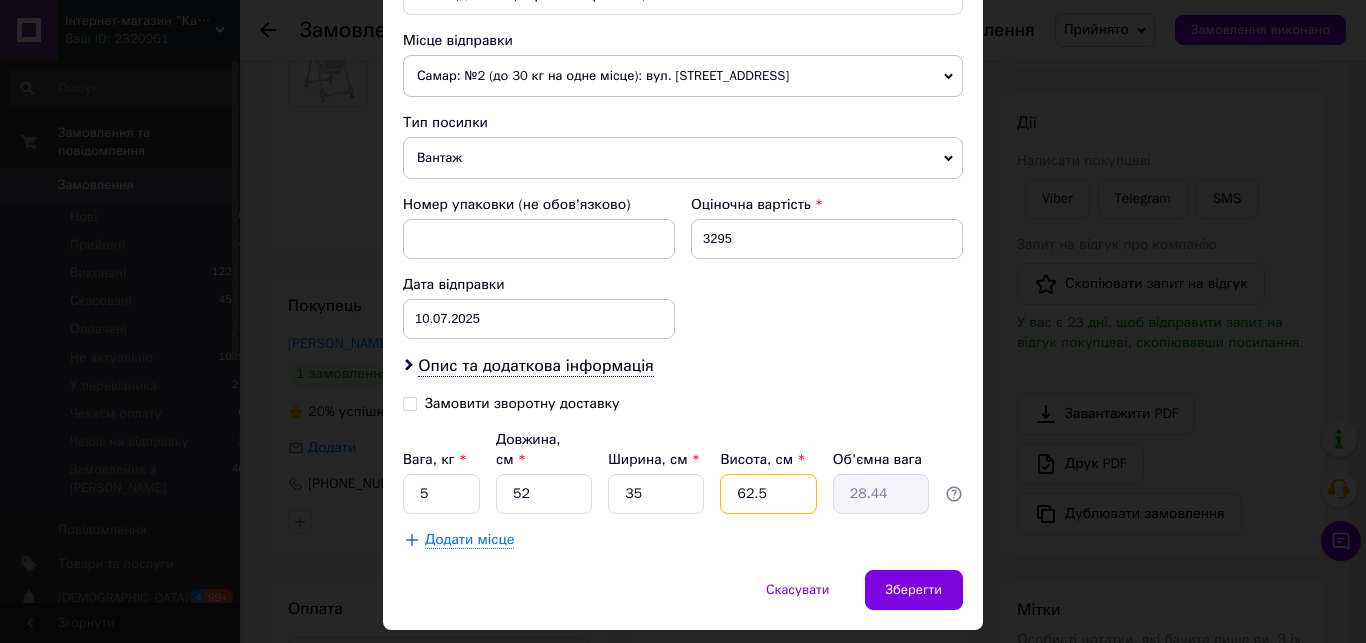 type on "62.5" 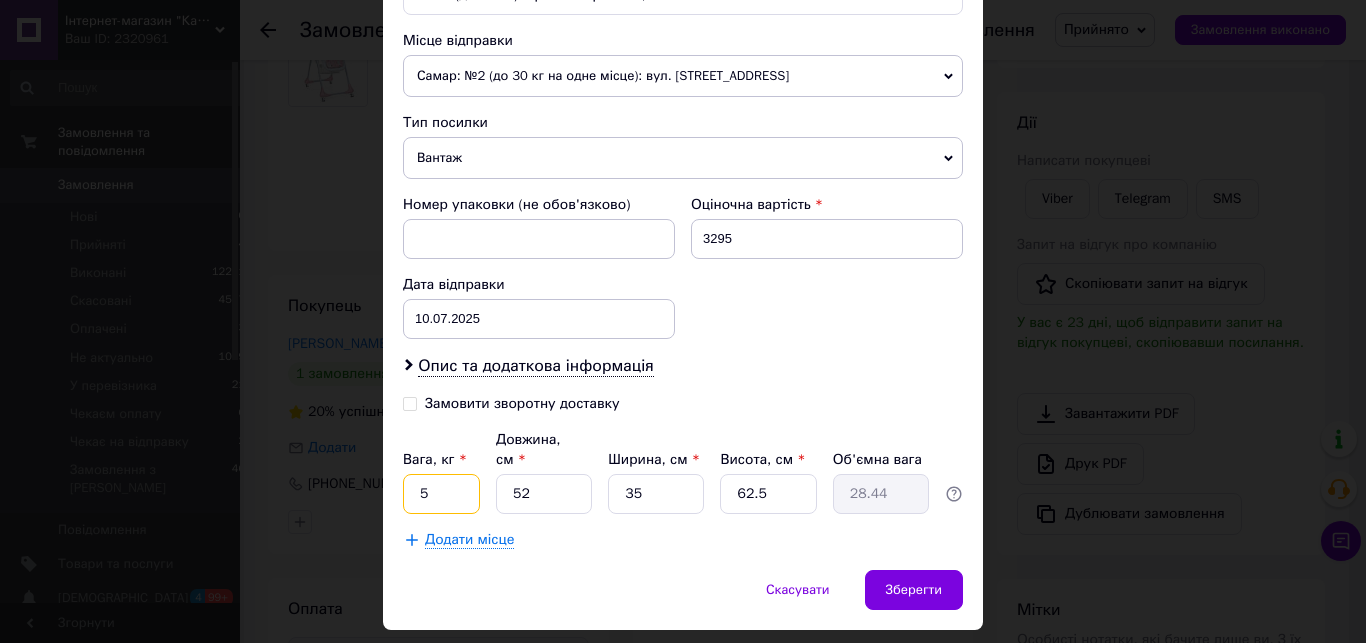 drag, startPoint x: 437, startPoint y: 469, endPoint x: 360, endPoint y: 473, distance: 77.10383 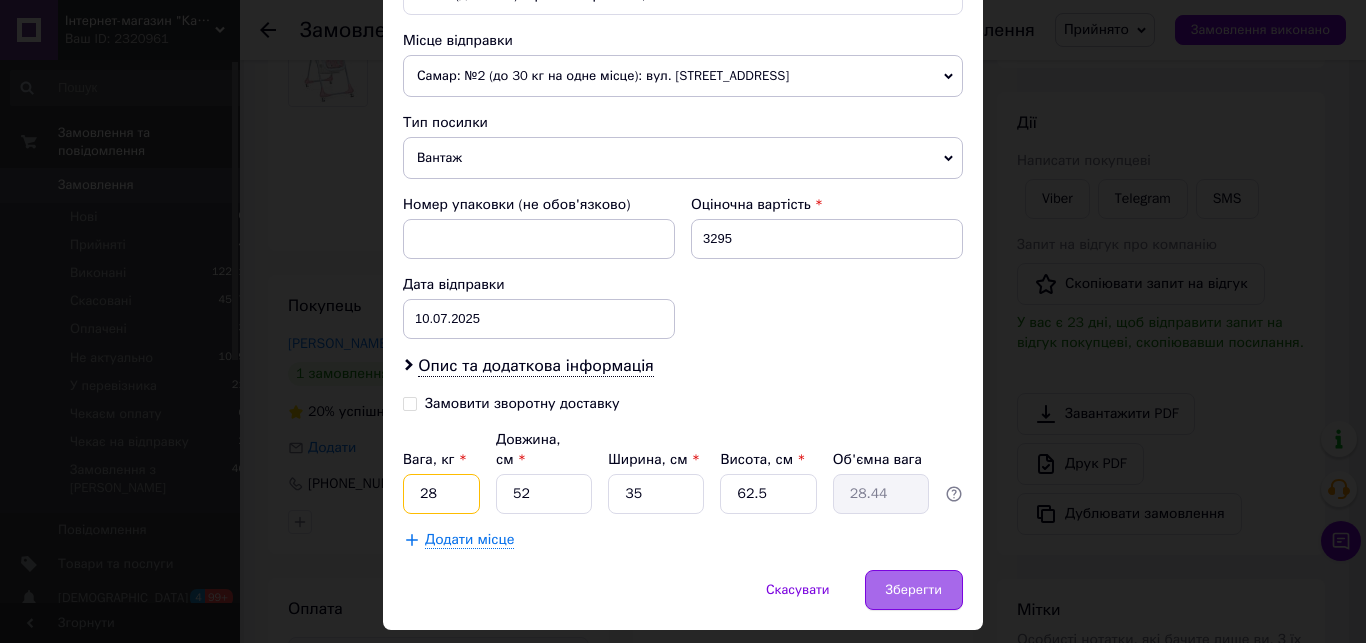 type on "28" 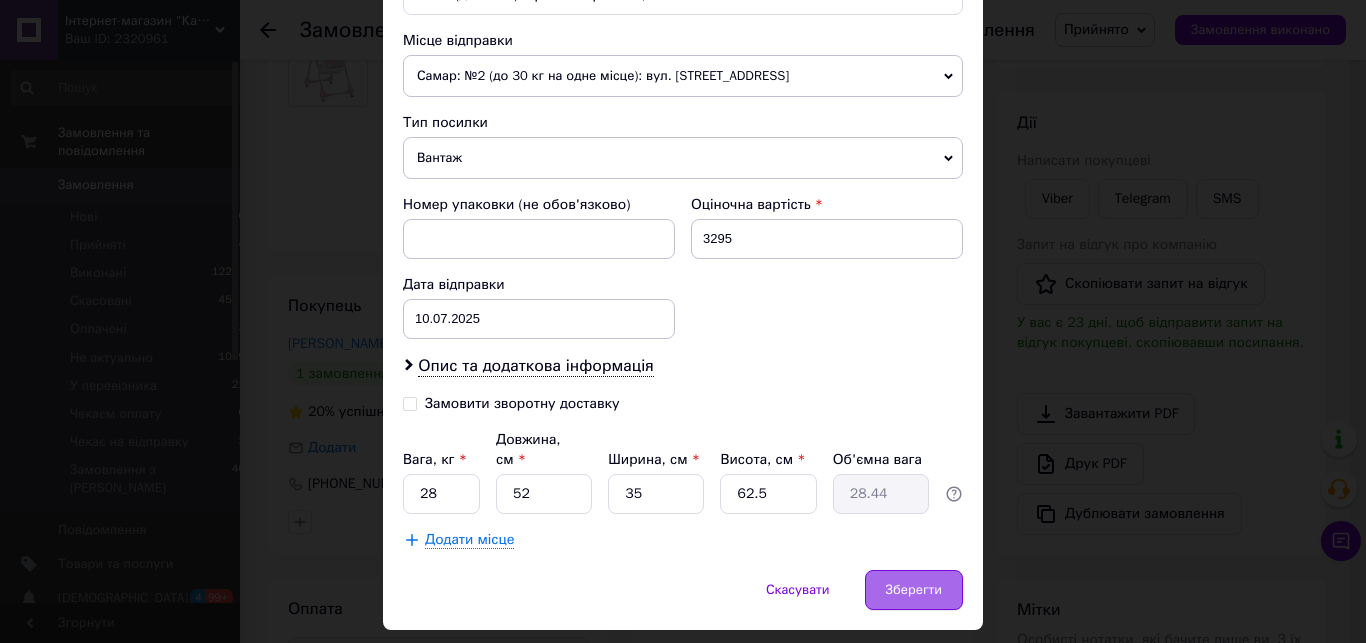 click on "Зберегти" at bounding box center (914, 590) 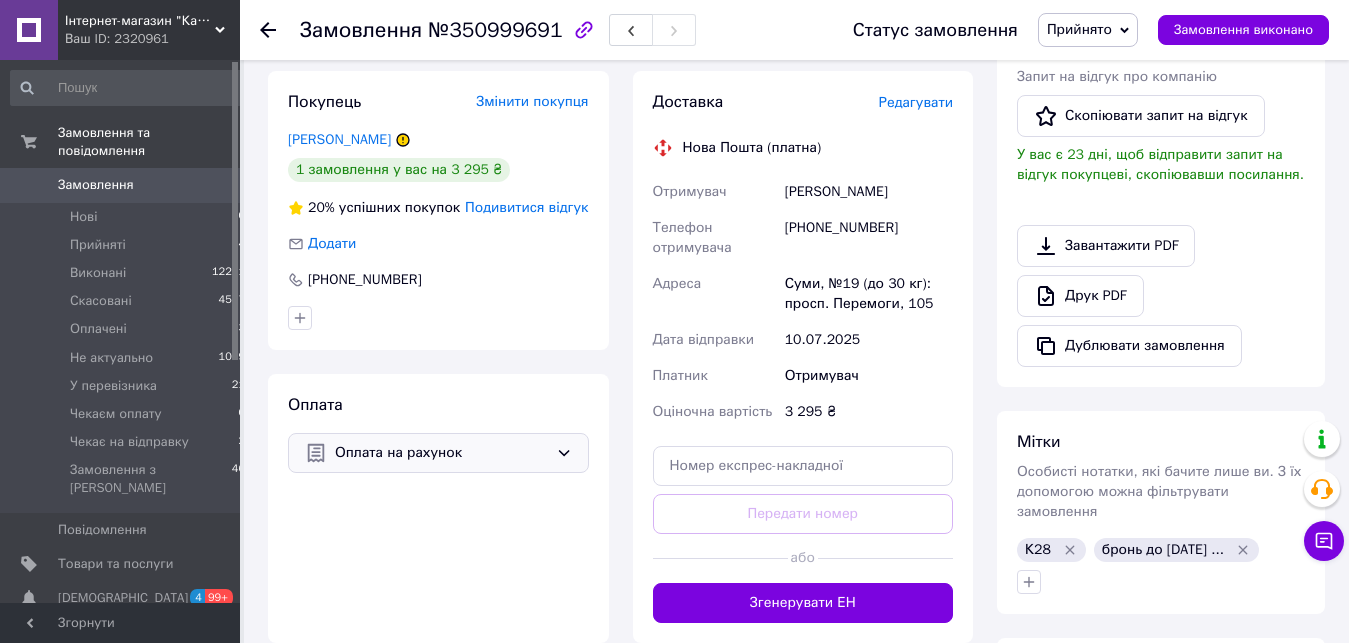 scroll, scrollTop: 510, scrollLeft: 0, axis: vertical 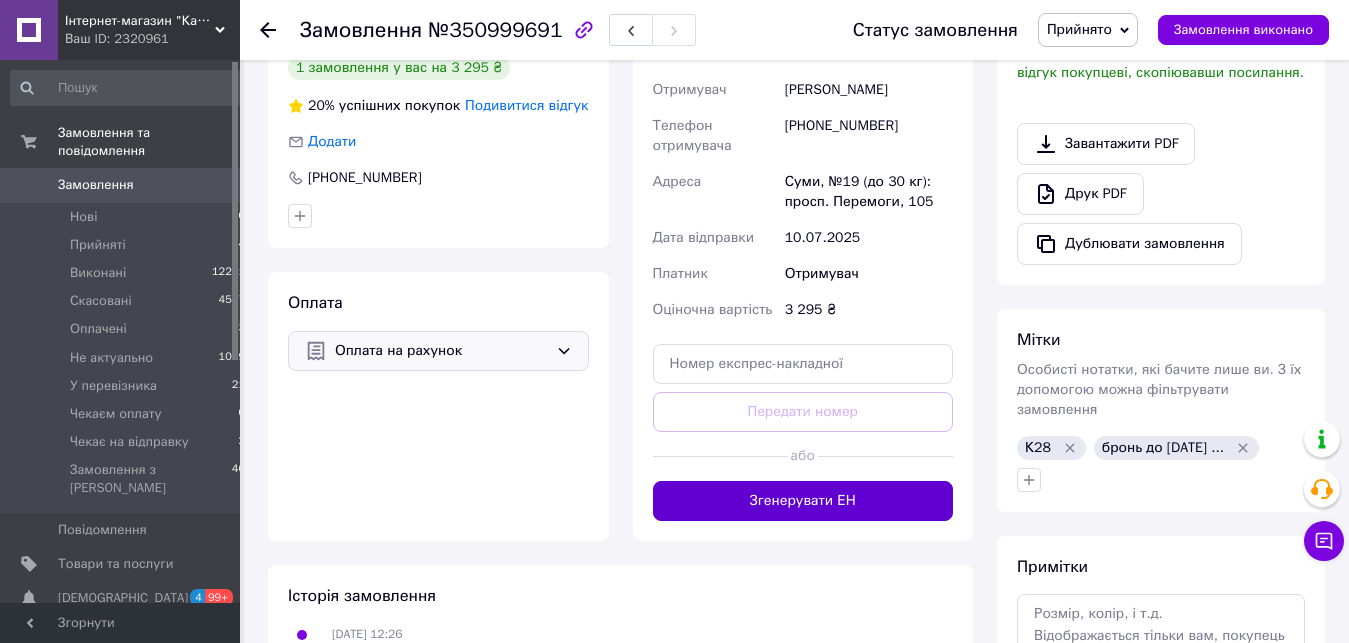 click on "Згенерувати ЕН" at bounding box center [803, 501] 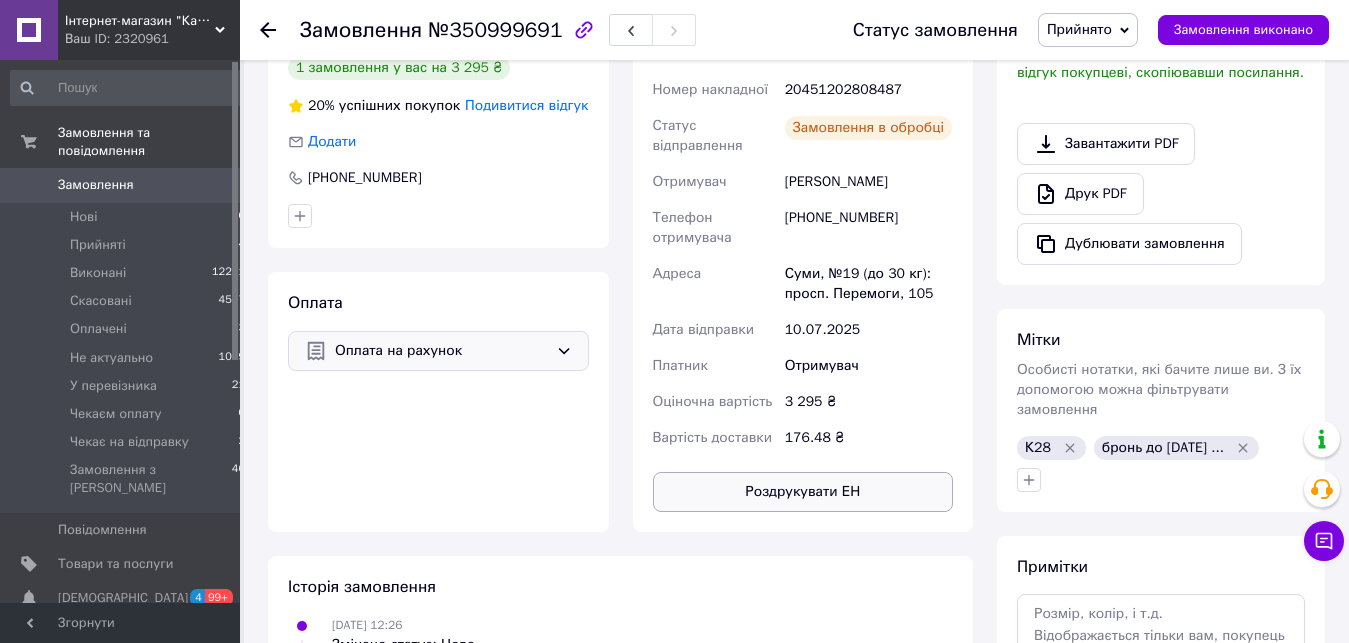 click on "Роздрукувати ЕН" at bounding box center (803, 492) 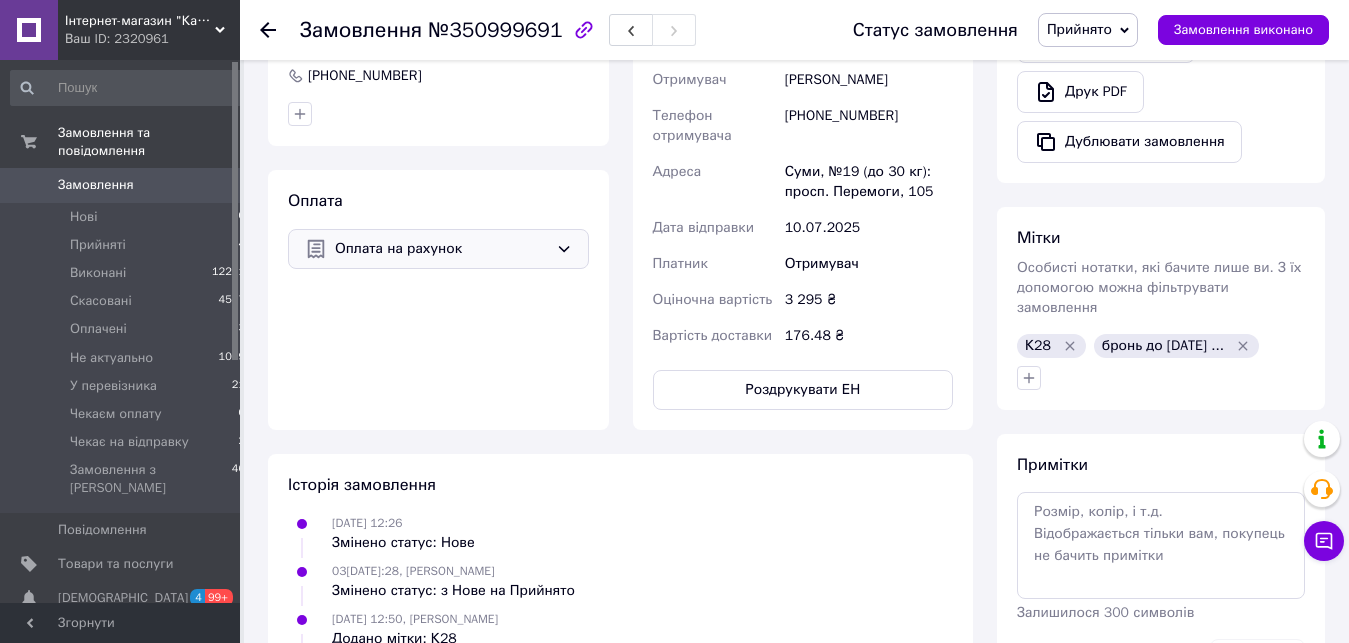 scroll, scrollTop: 510, scrollLeft: 0, axis: vertical 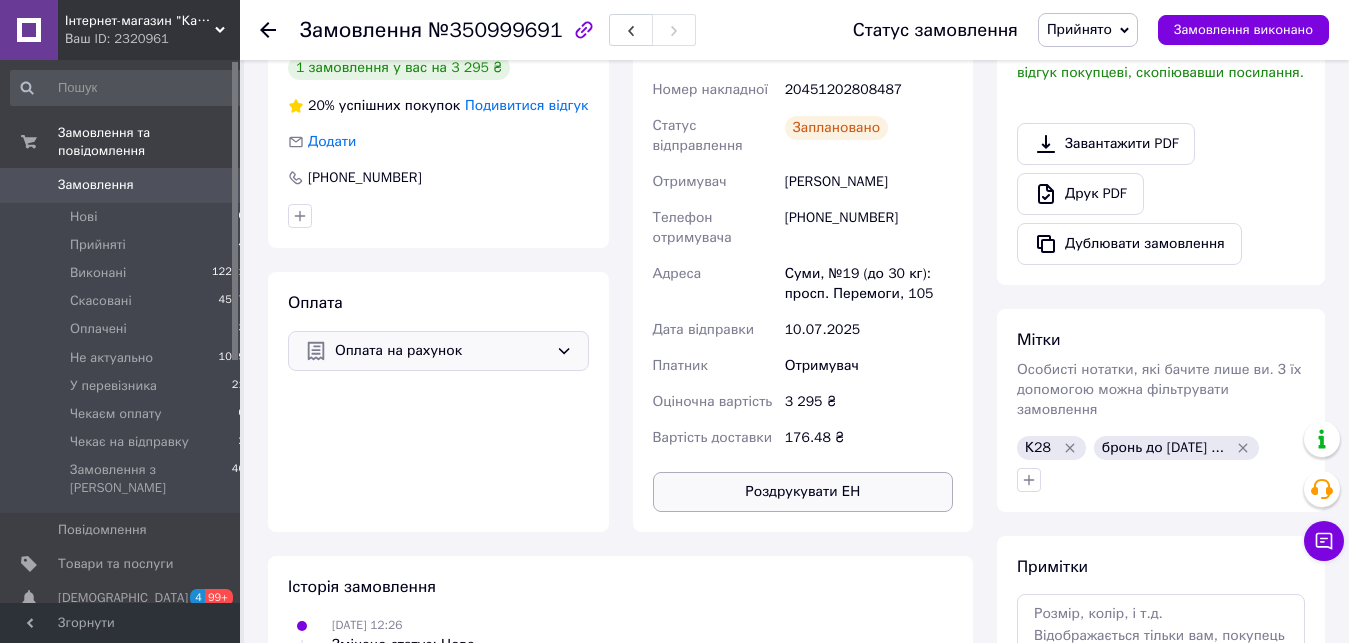 click on "Роздрукувати ЕН" at bounding box center (803, 492) 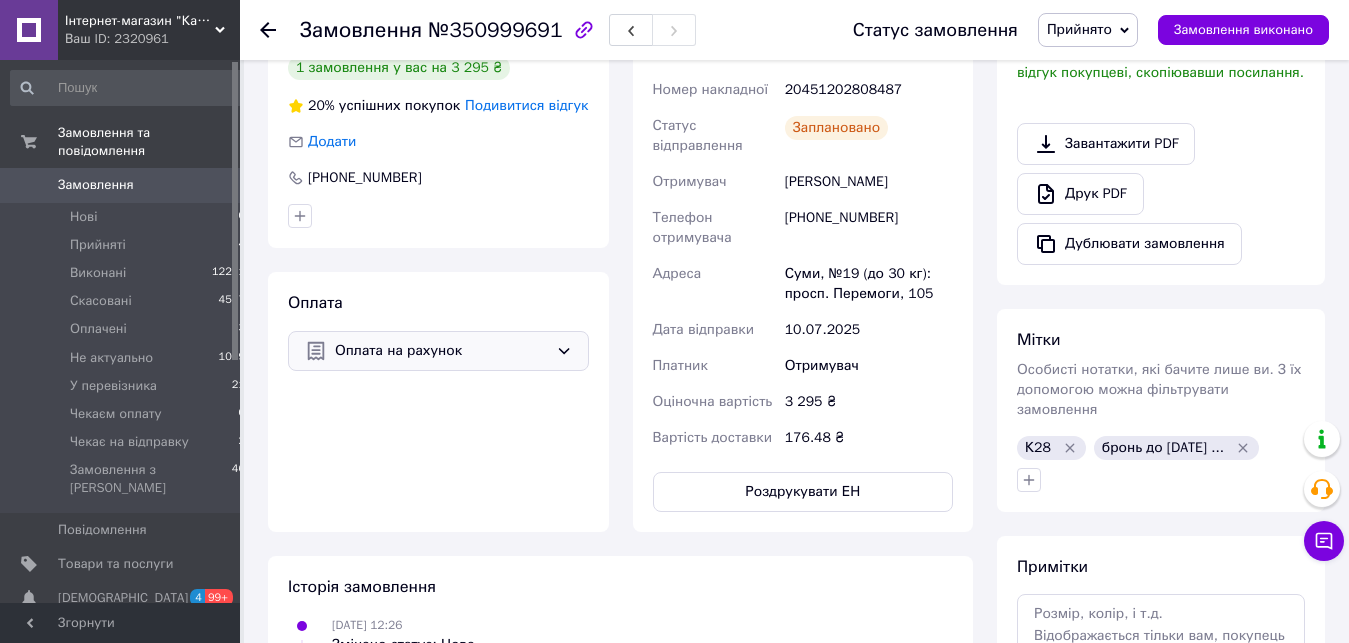 scroll, scrollTop: 0, scrollLeft: 0, axis: both 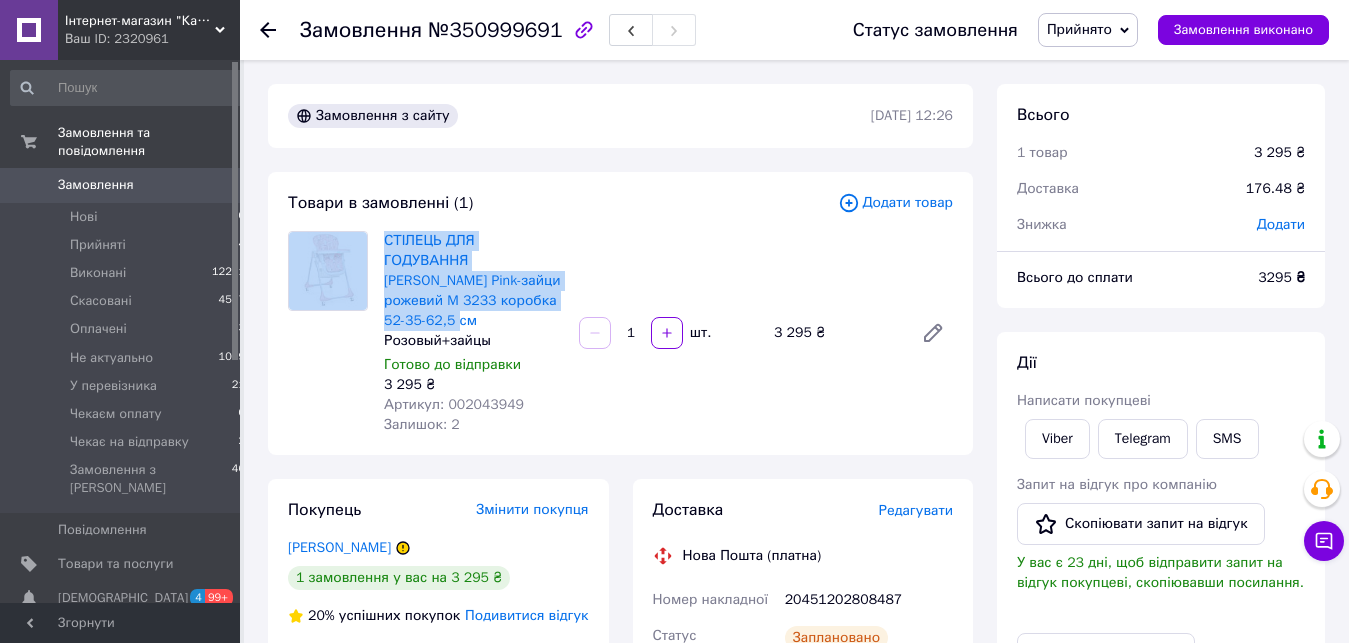 drag, startPoint x: 482, startPoint y: 305, endPoint x: 375, endPoint y: 244, distance: 123.16656 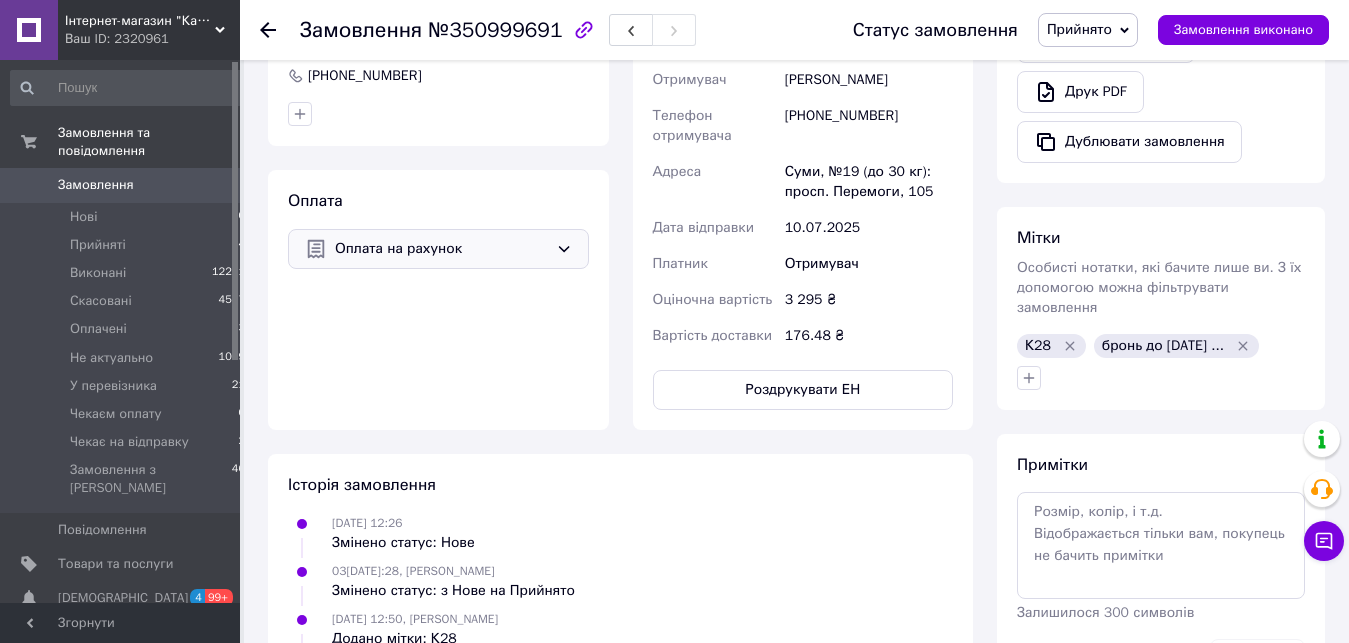 scroll, scrollTop: 408, scrollLeft: 0, axis: vertical 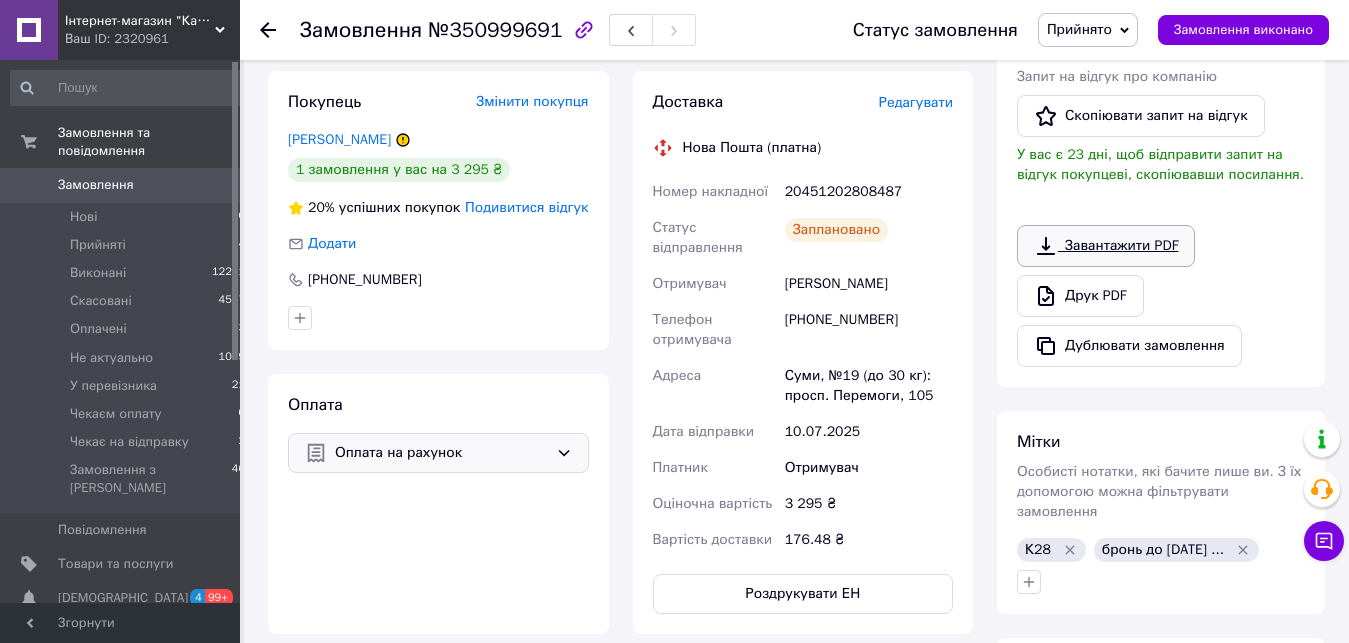click on "Завантажити PDF" at bounding box center [1106, 246] 